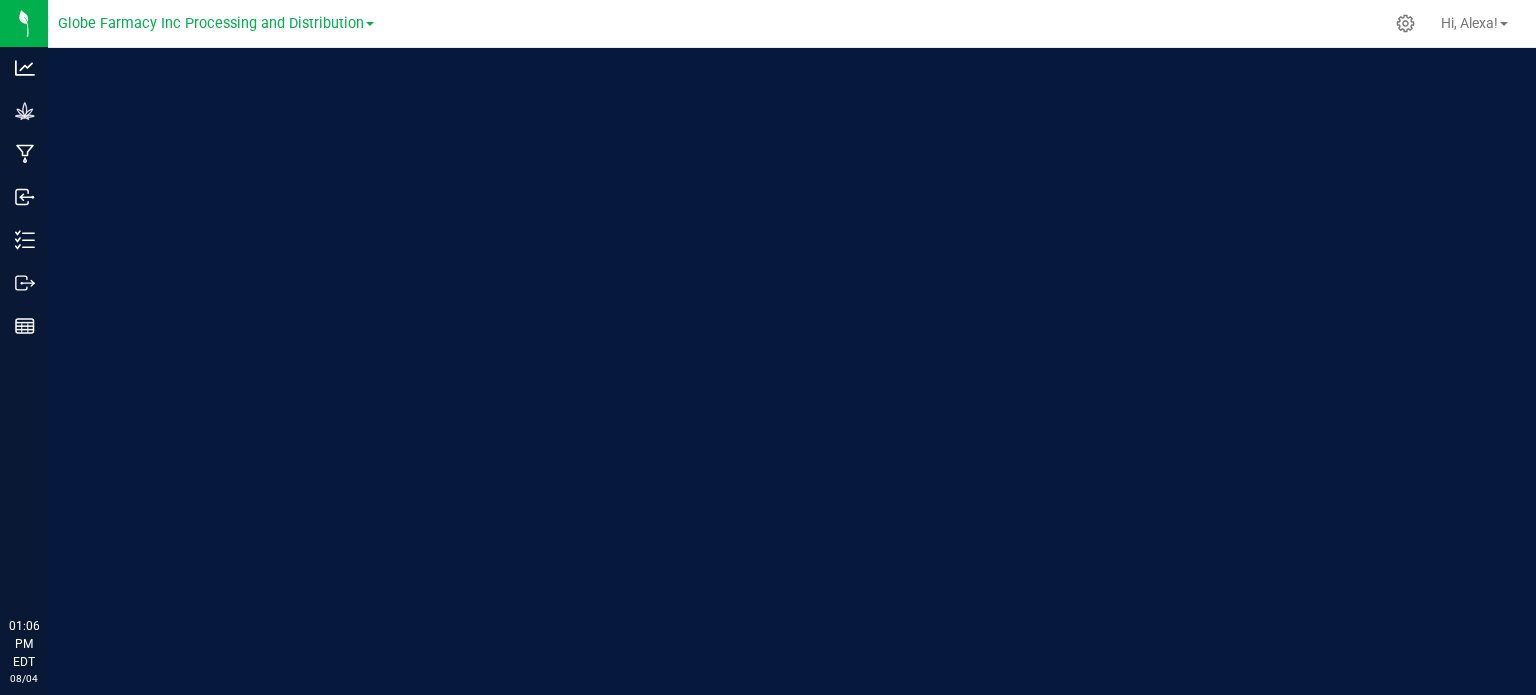 scroll, scrollTop: 0, scrollLeft: 0, axis: both 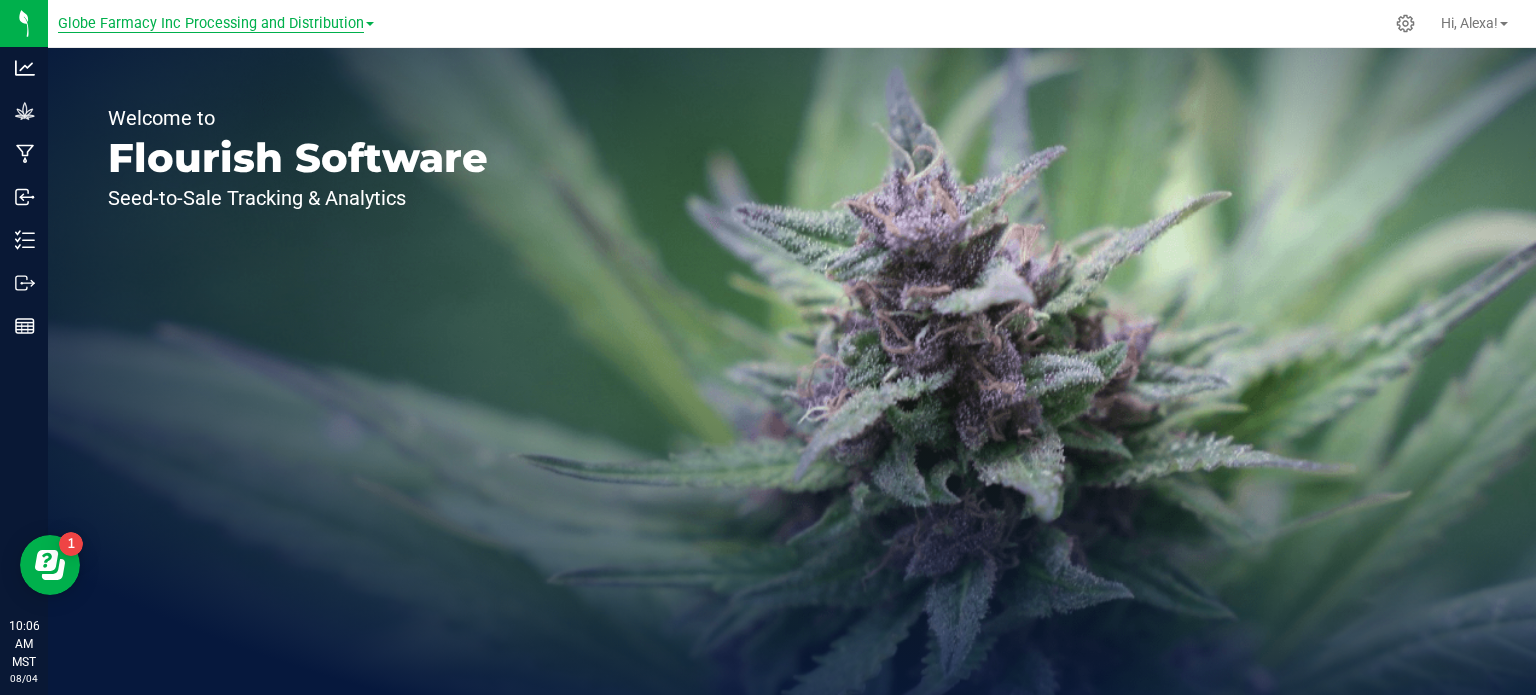 click on "Globe Farmacy Inc Processing and Distribution" at bounding box center [211, 24] 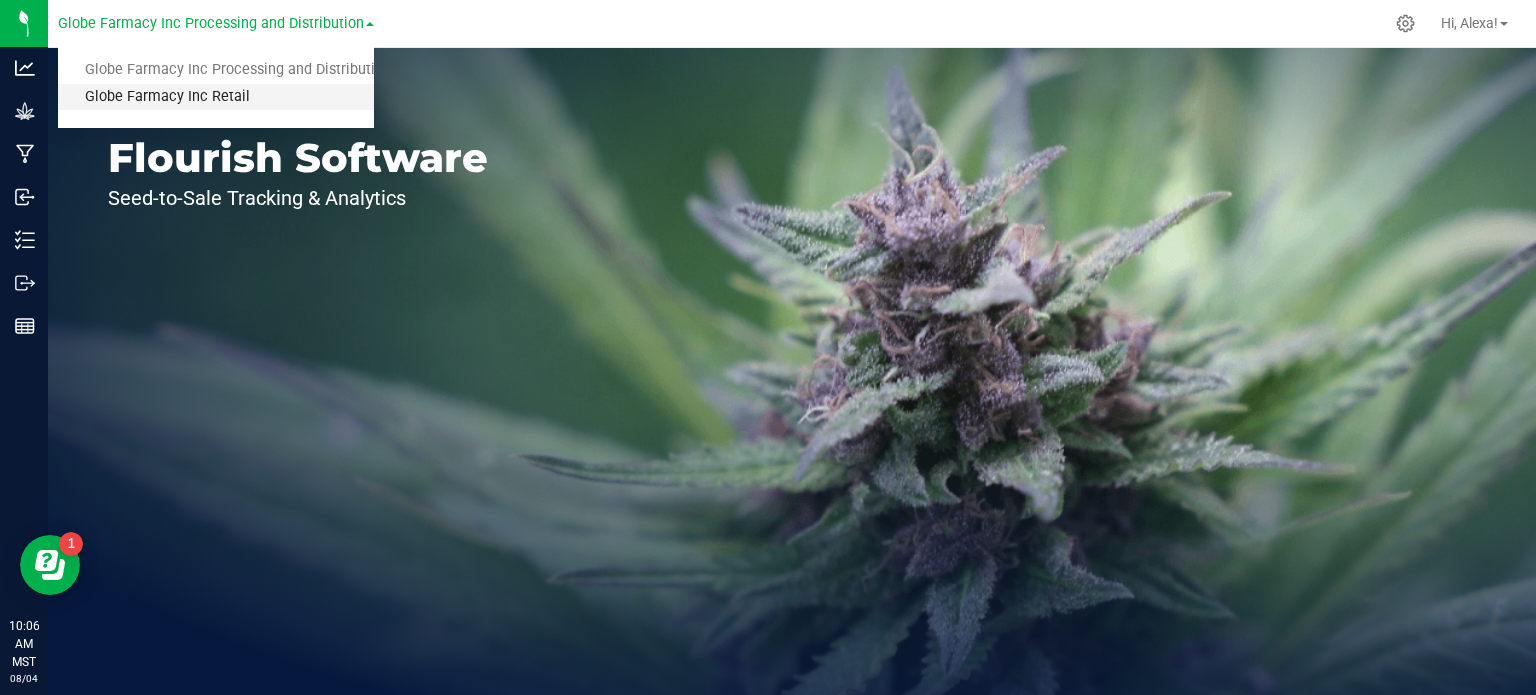 click on "Globe Farmacy Inc Retail" at bounding box center (216, 97) 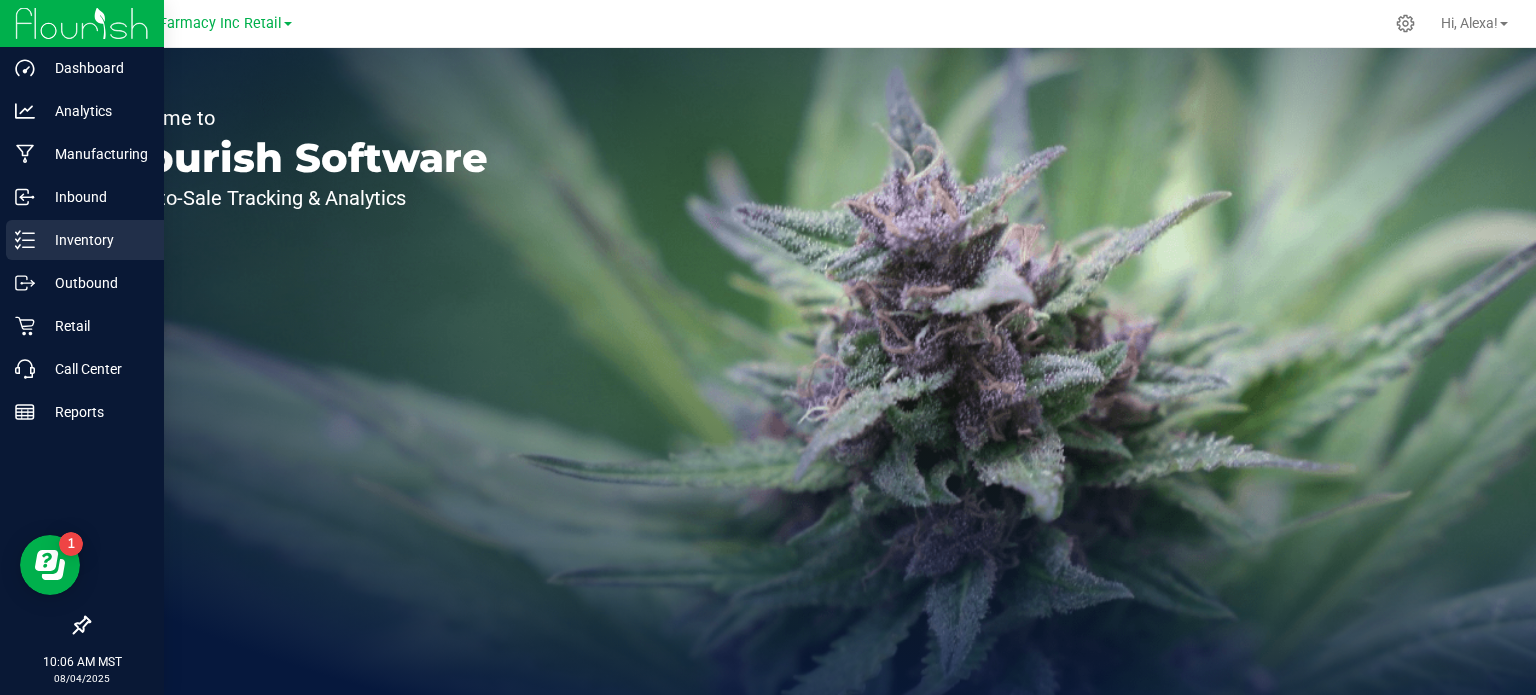 click 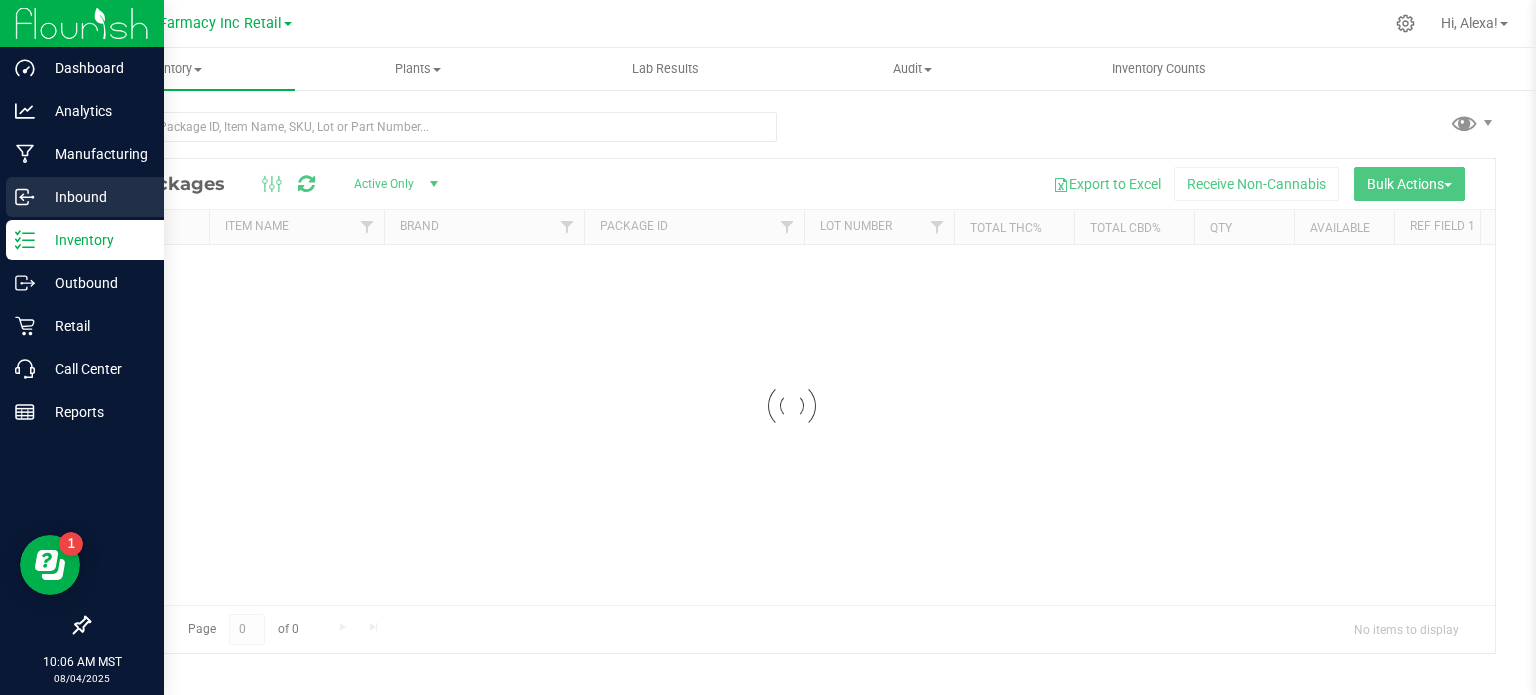 click on "Inbound" at bounding box center (95, 197) 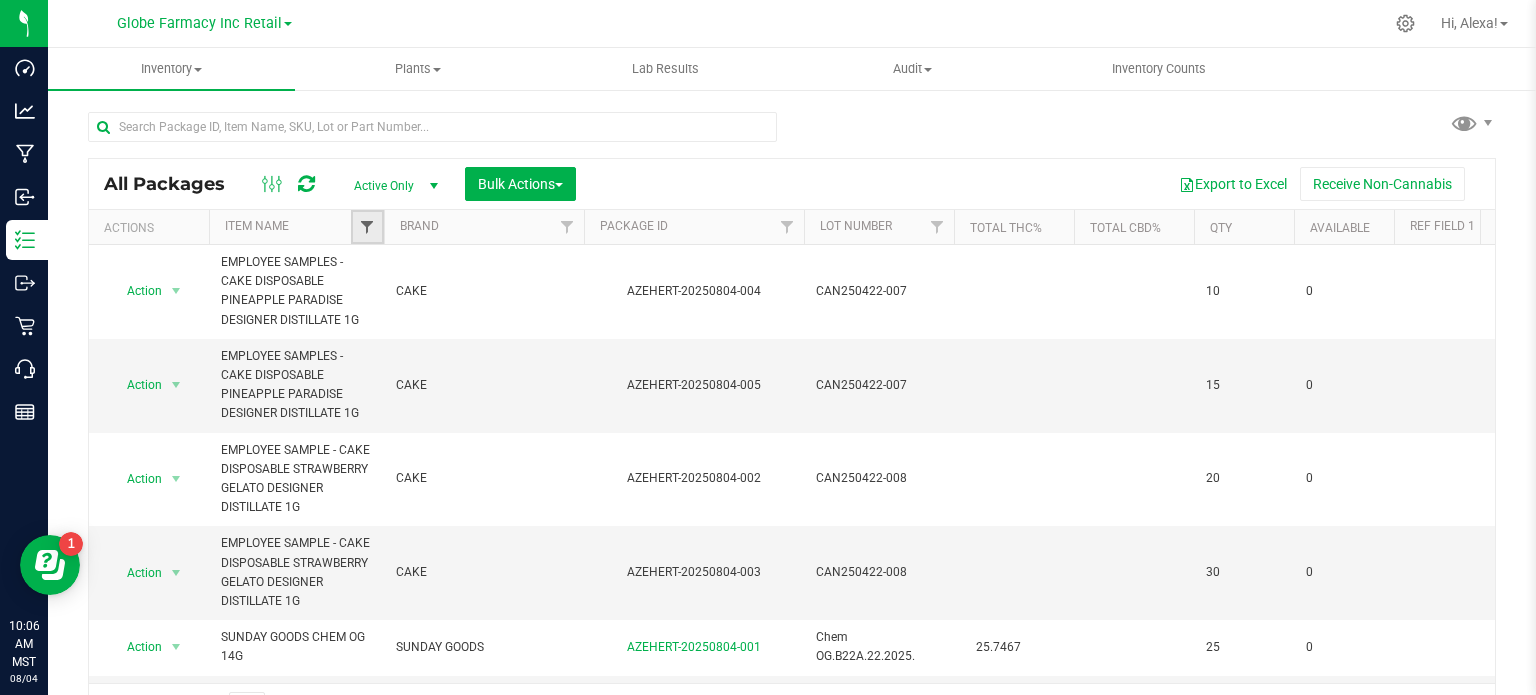 click at bounding box center (367, 227) 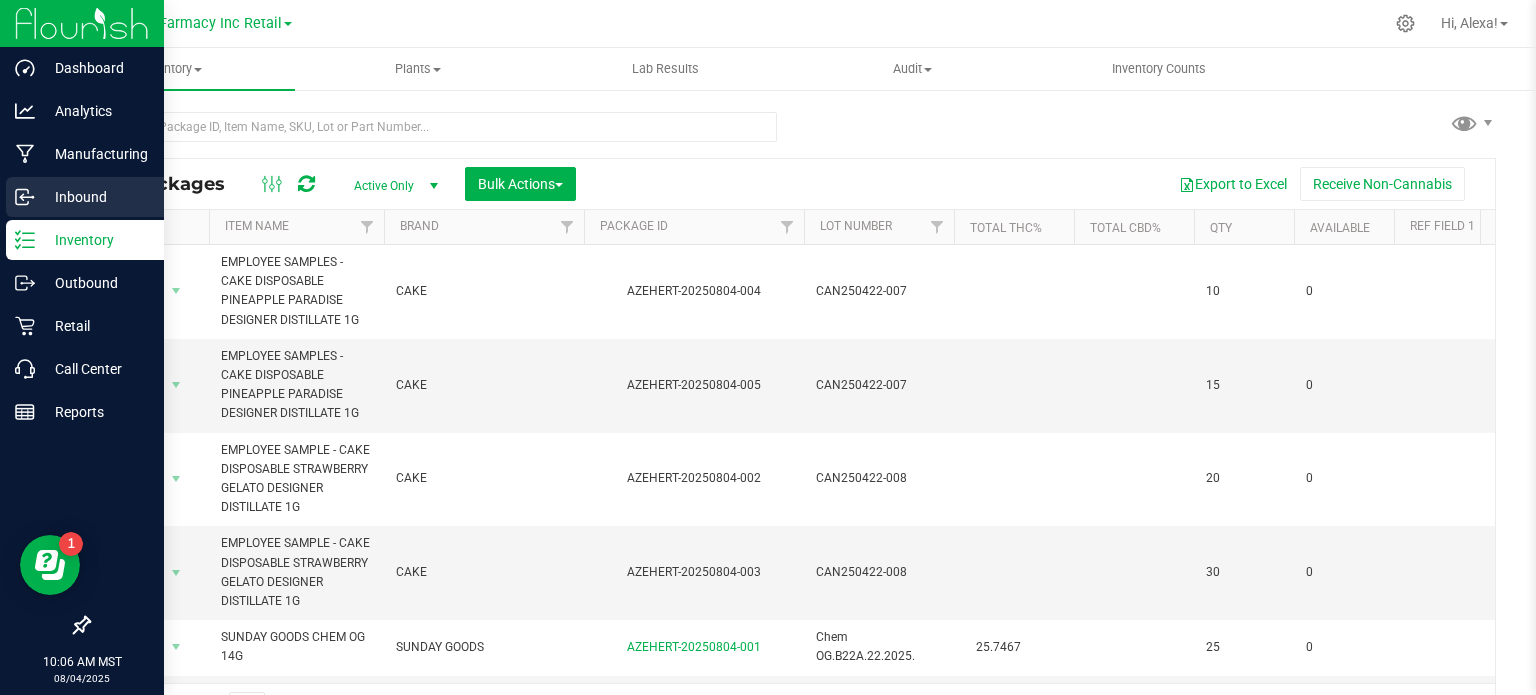 click 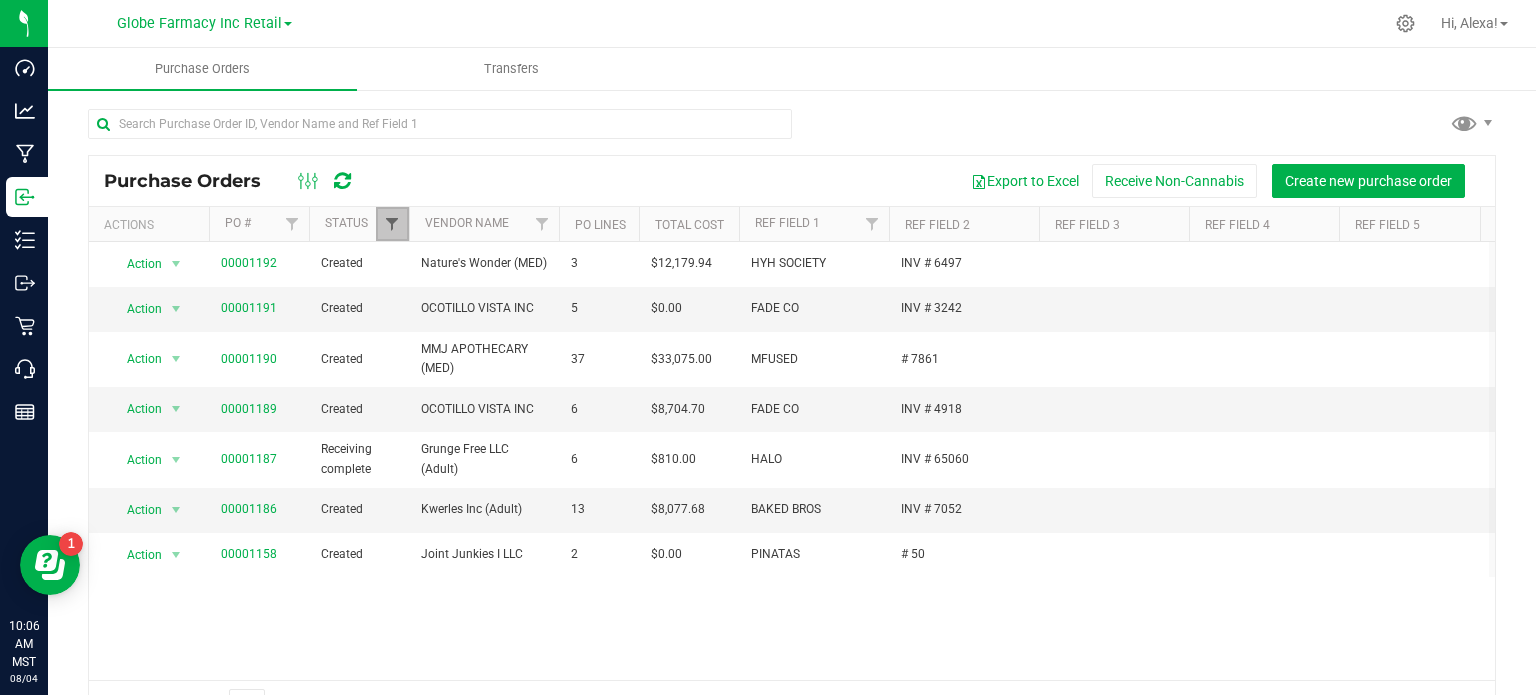 click at bounding box center (392, 224) 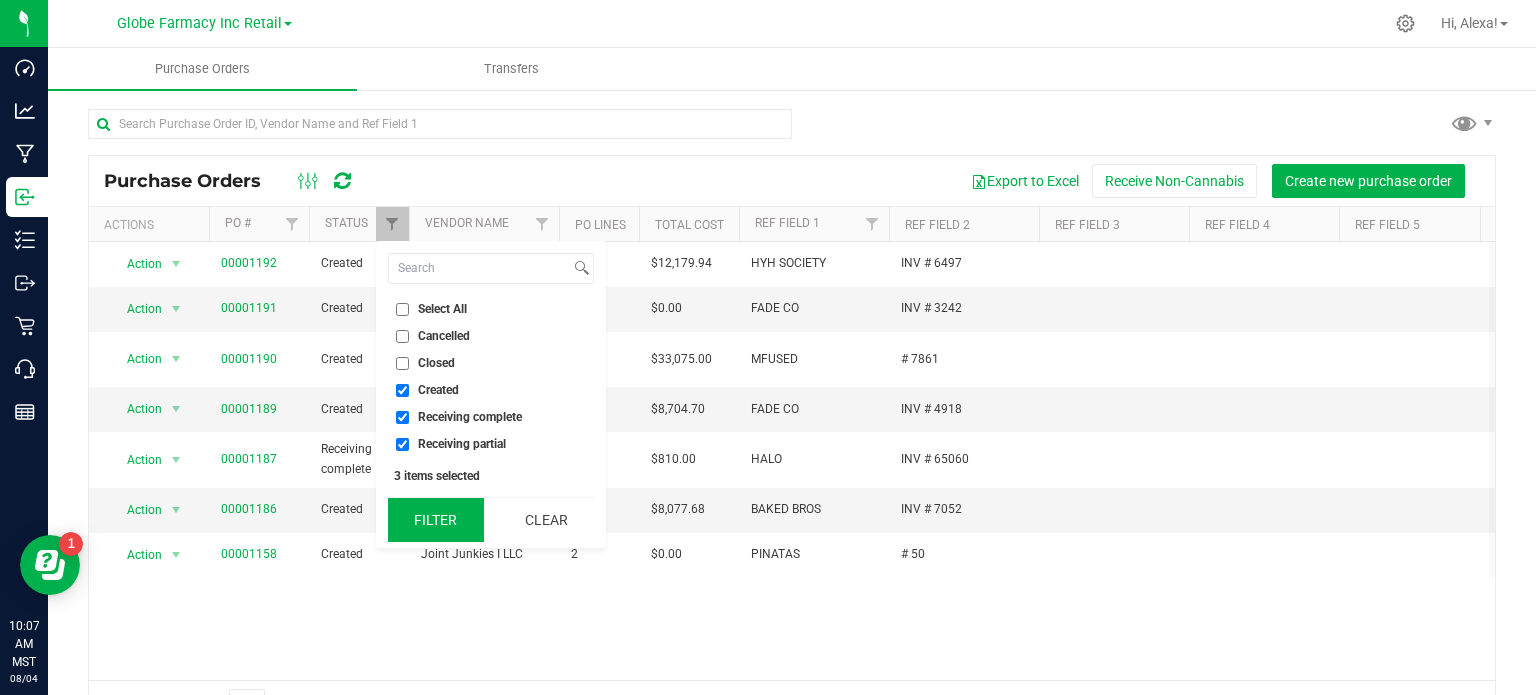 click on "Filter" at bounding box center (436, 520) 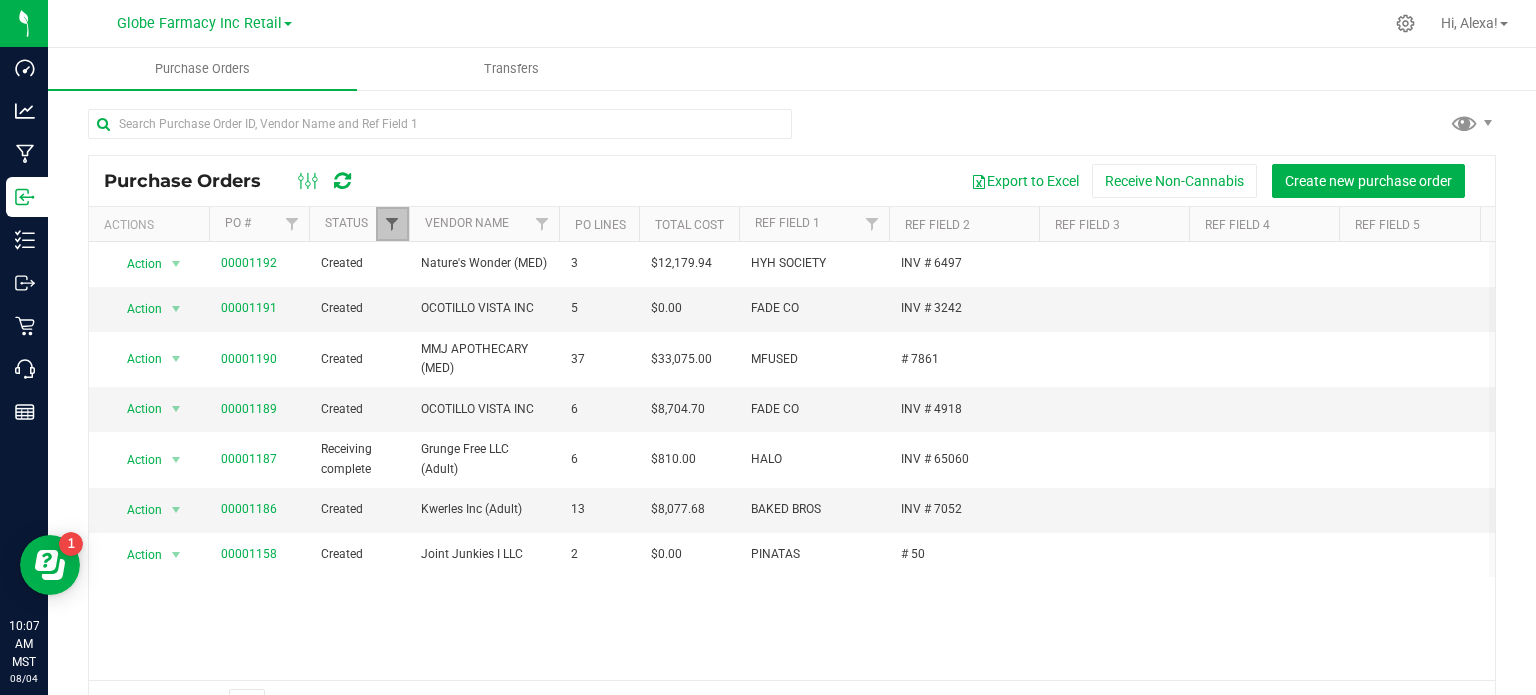 click at bounding box center (392, 224) 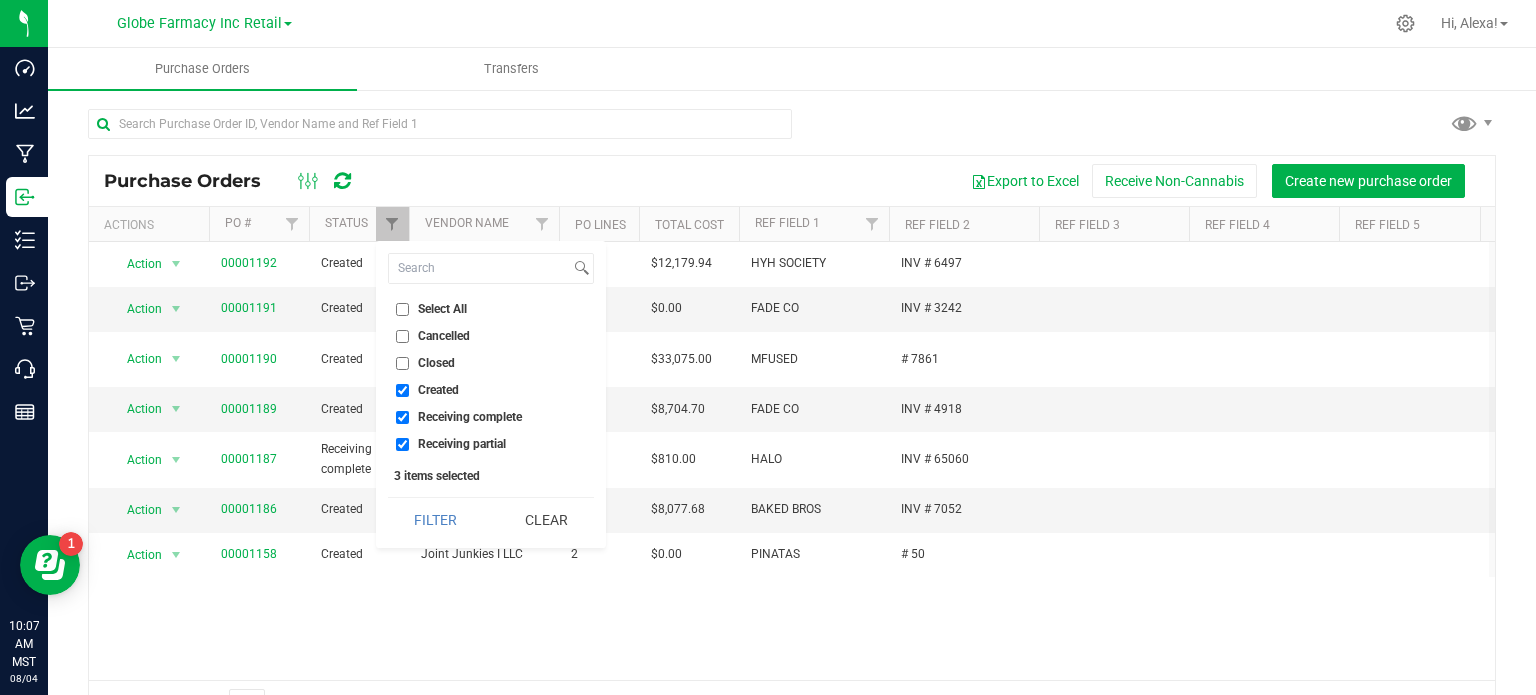 click on "Closed" at bounding box center (491, 363) 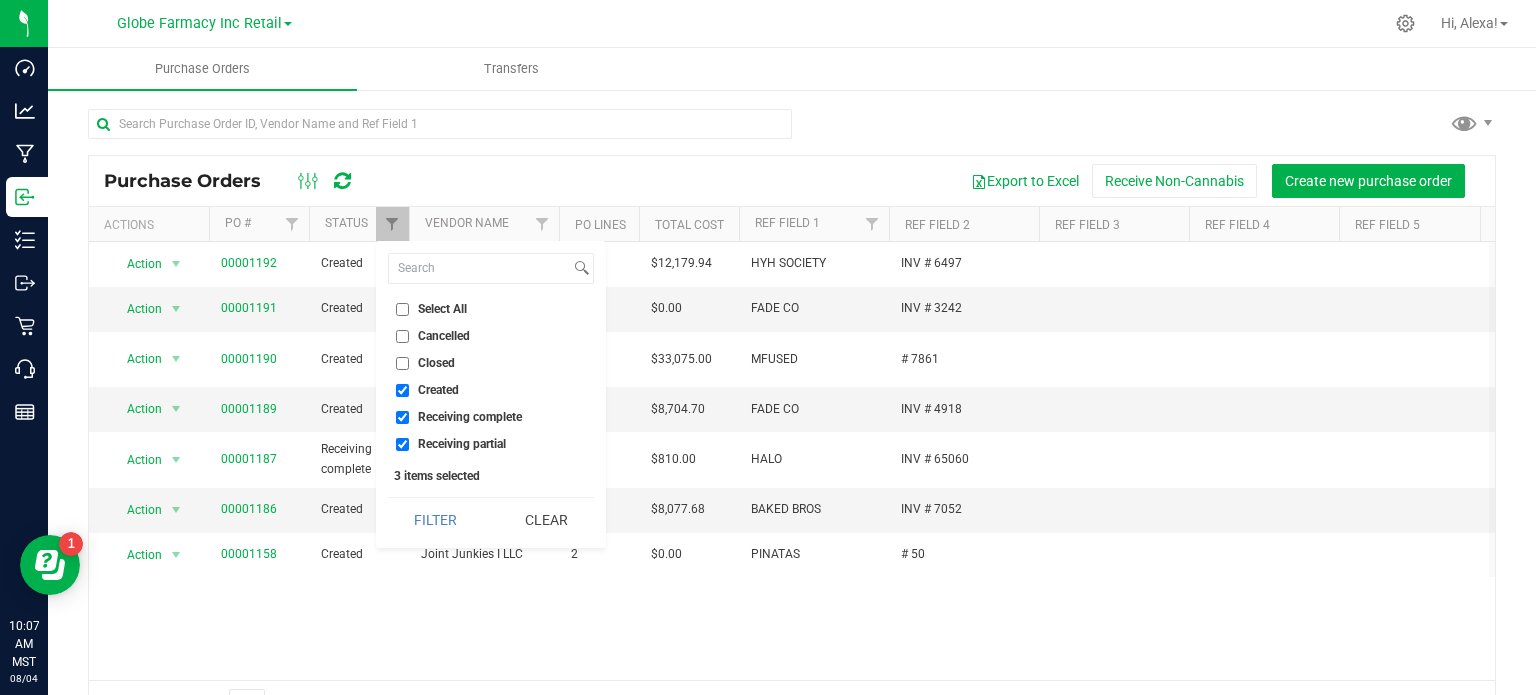 click on "Closed" at bounding box center (402, 363) 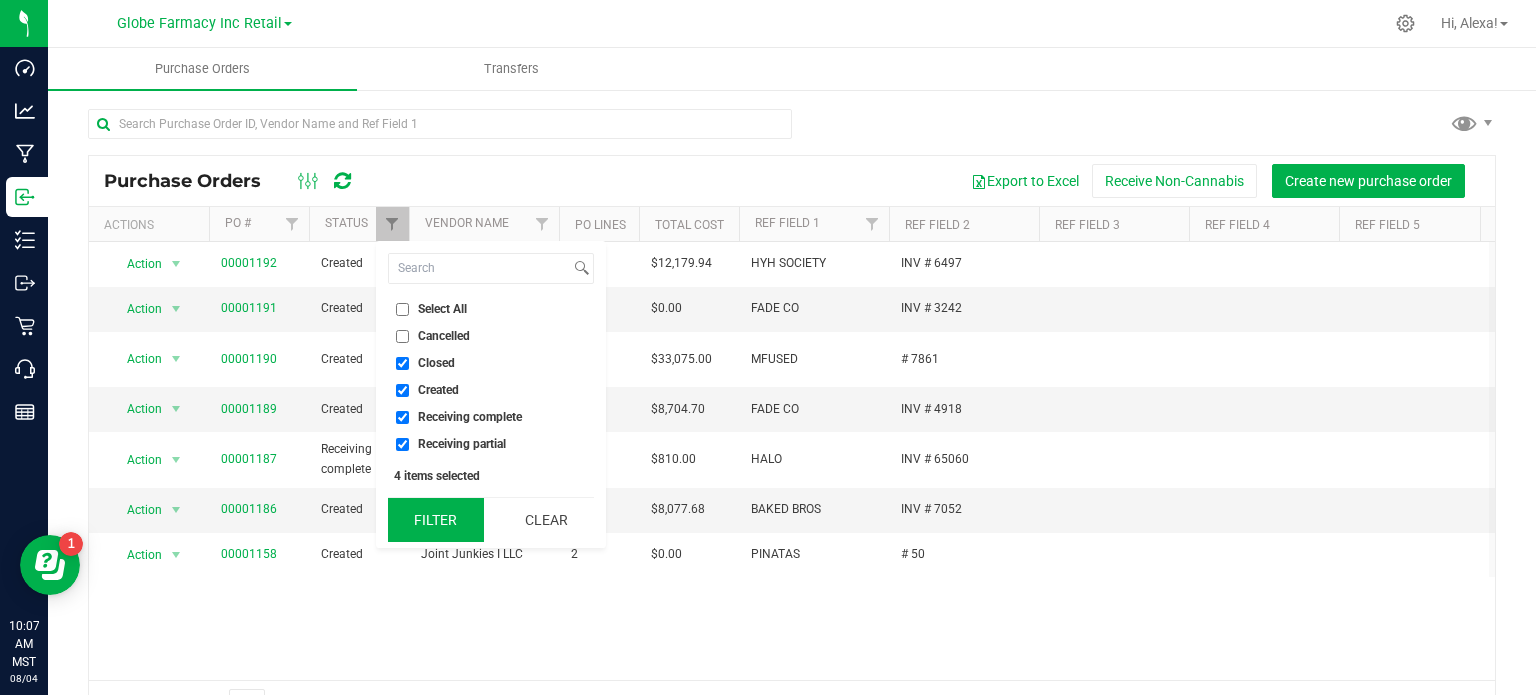click on "Filter" at bounding box center [436, 520] 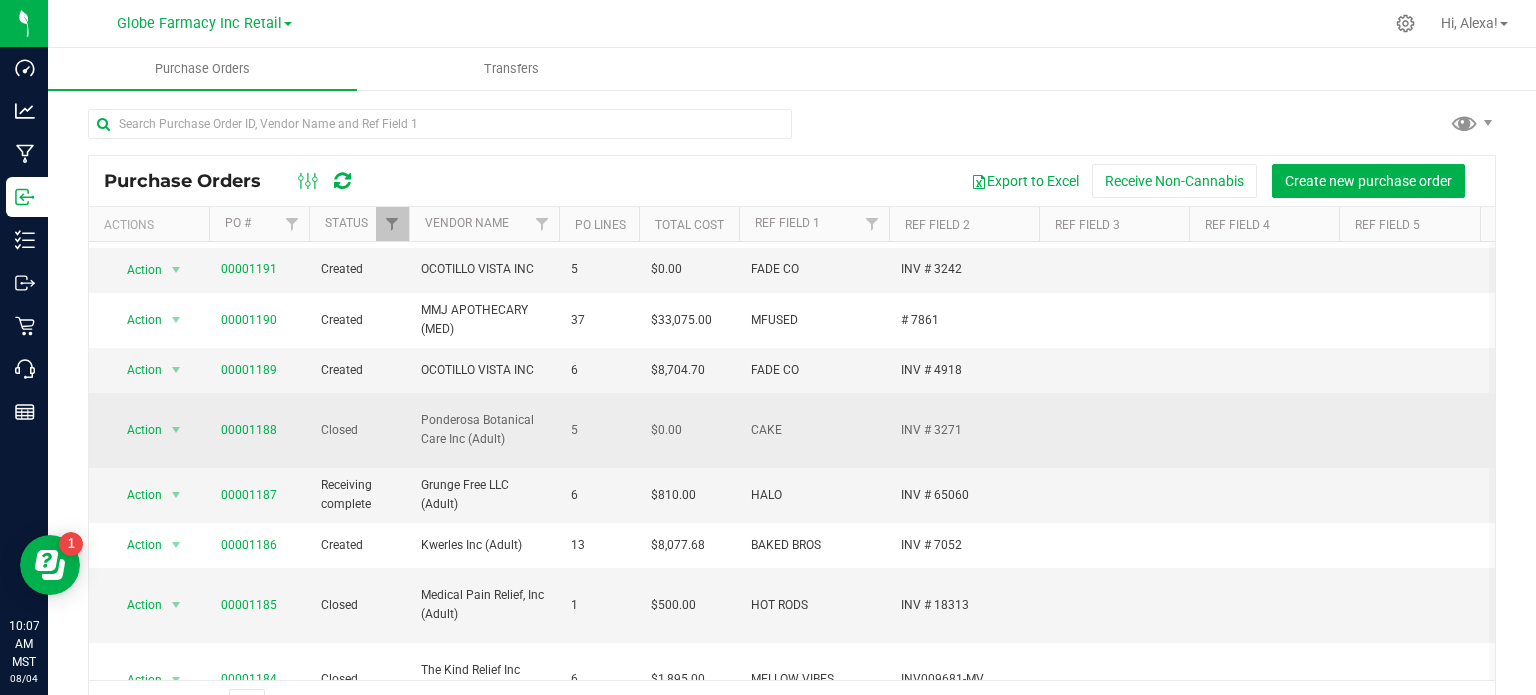 scroll, scrollTop: 44, scrollLeft: 0, axis: vertical 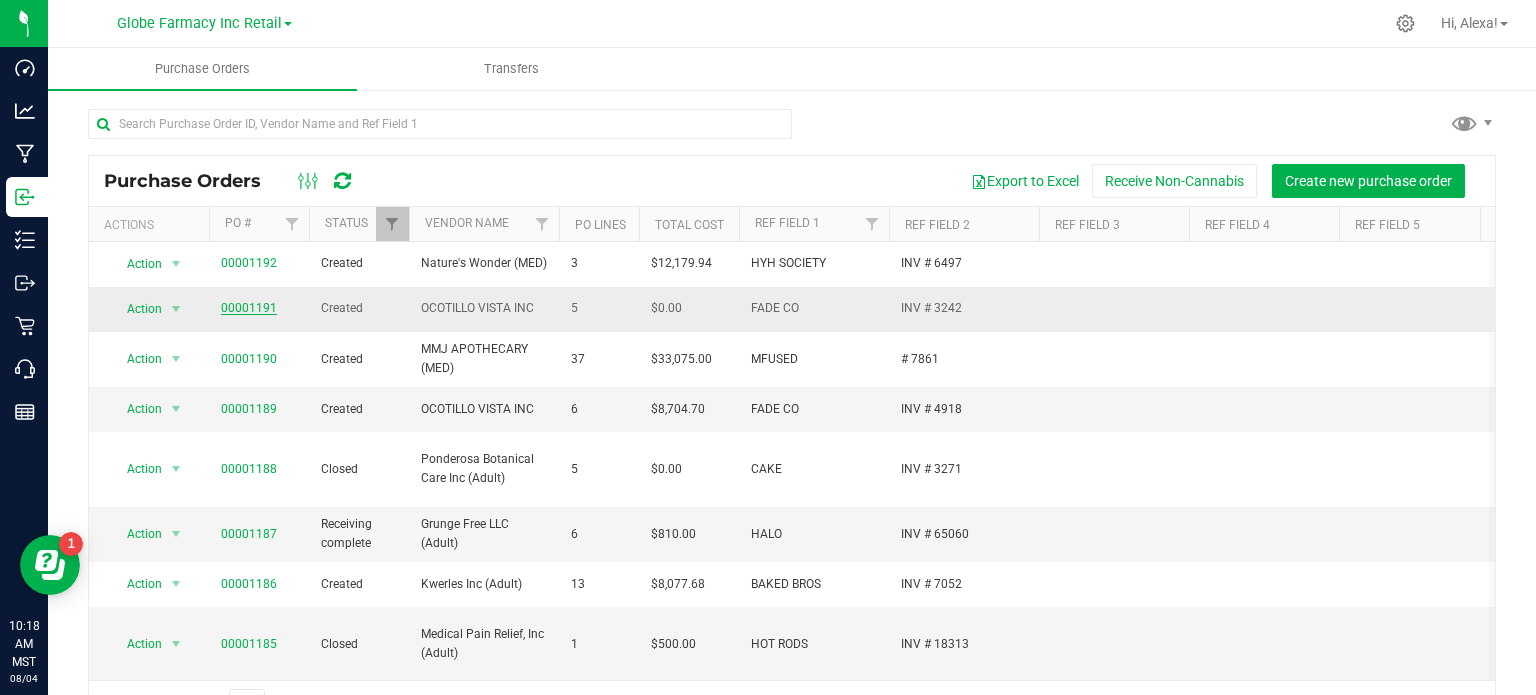click on "00001191" at bounding box center [249, 308] 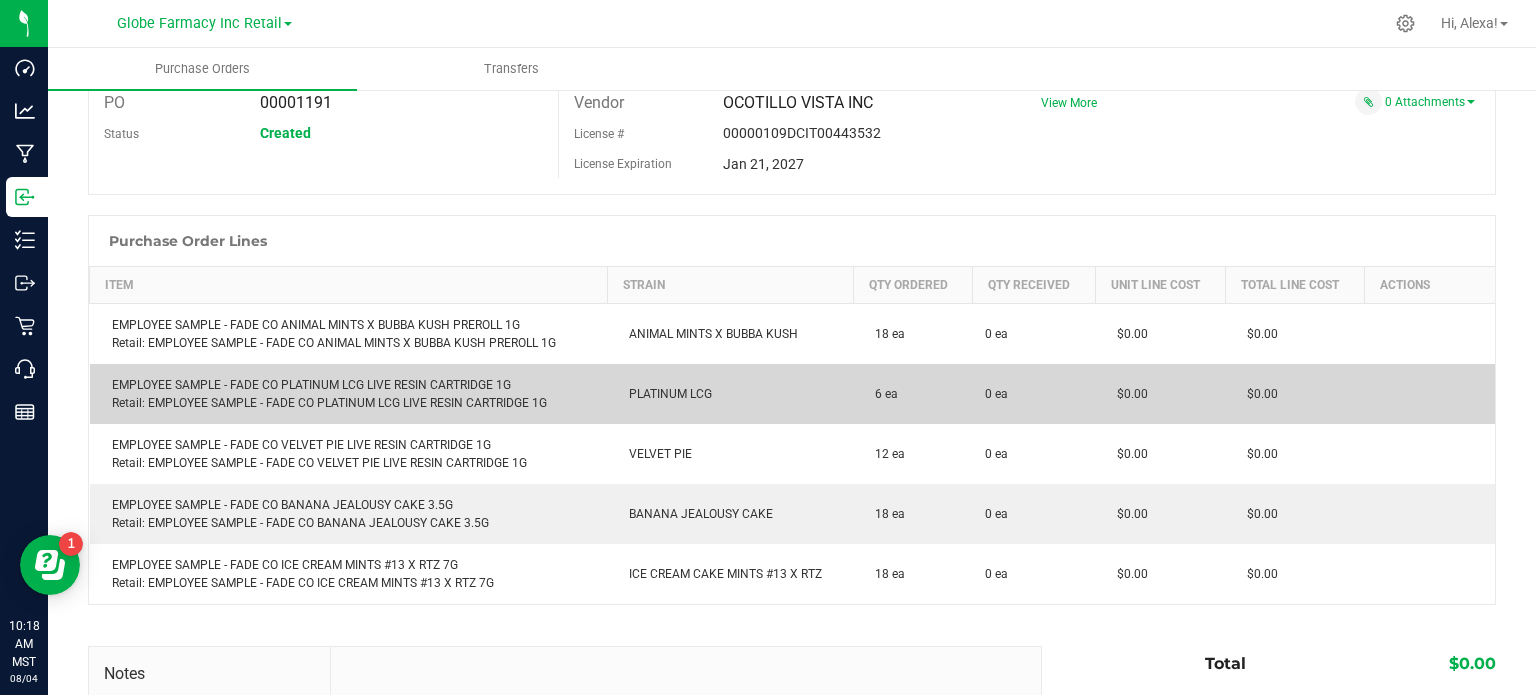 scroll, scrollTop: 0, scrollLeft: 0, axis: both 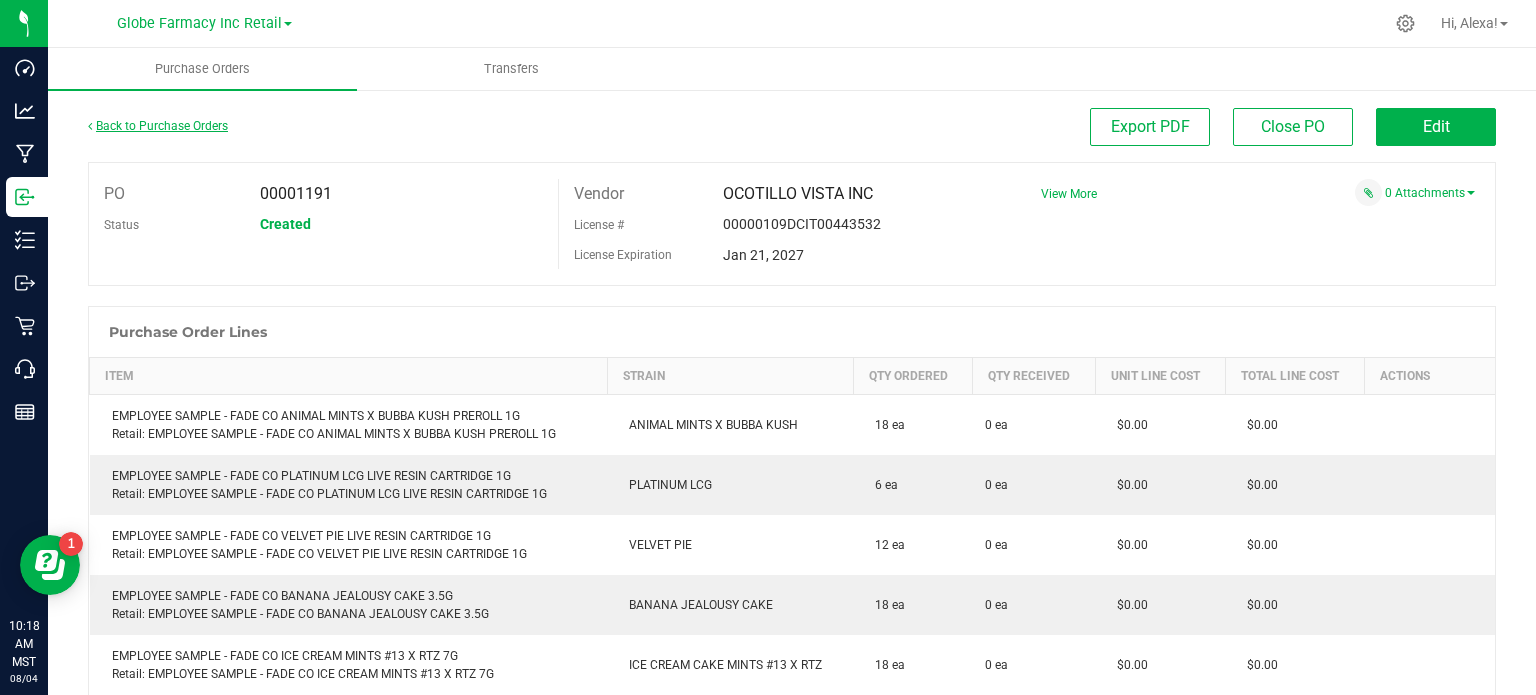 click on "Back to Purchase Orders" at bounding box center [158, 126] 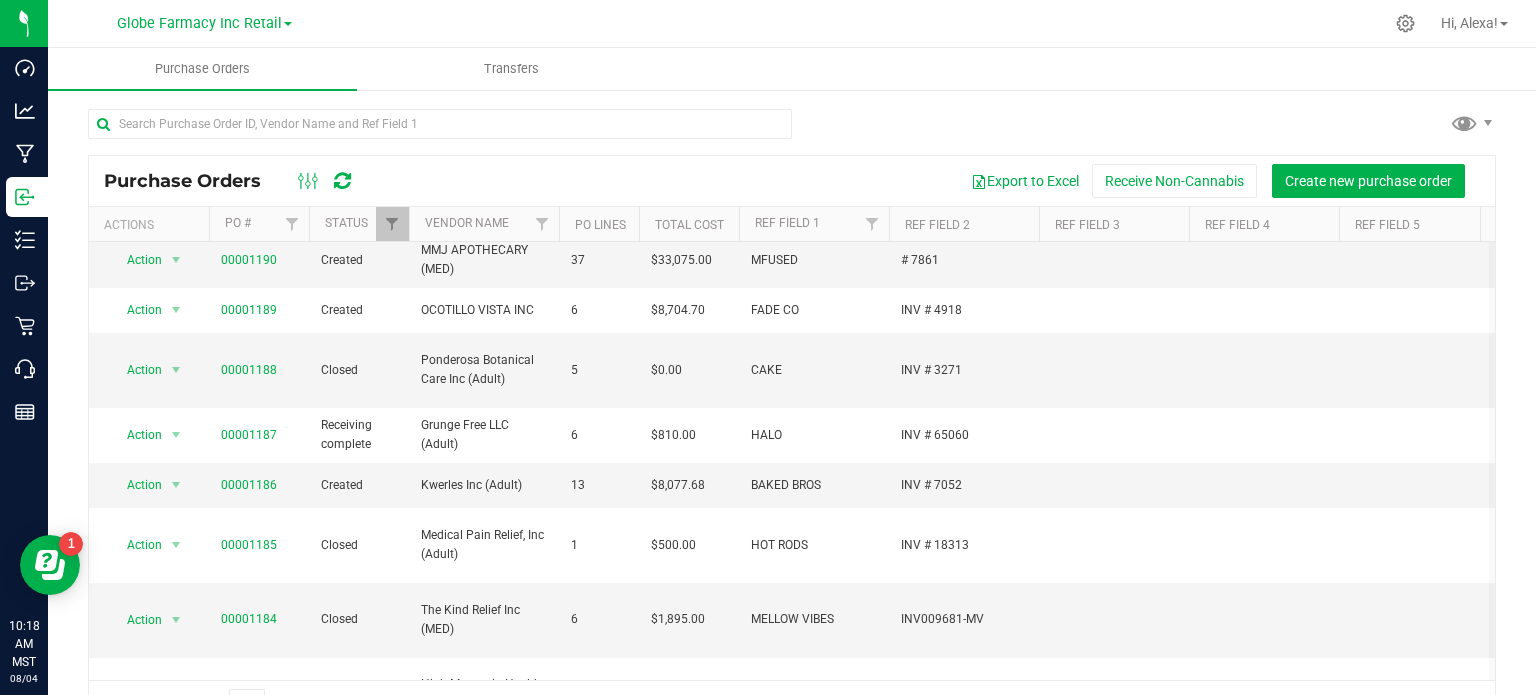 scroll, scrollTop: 144, scrollLeft: 2, axis: both 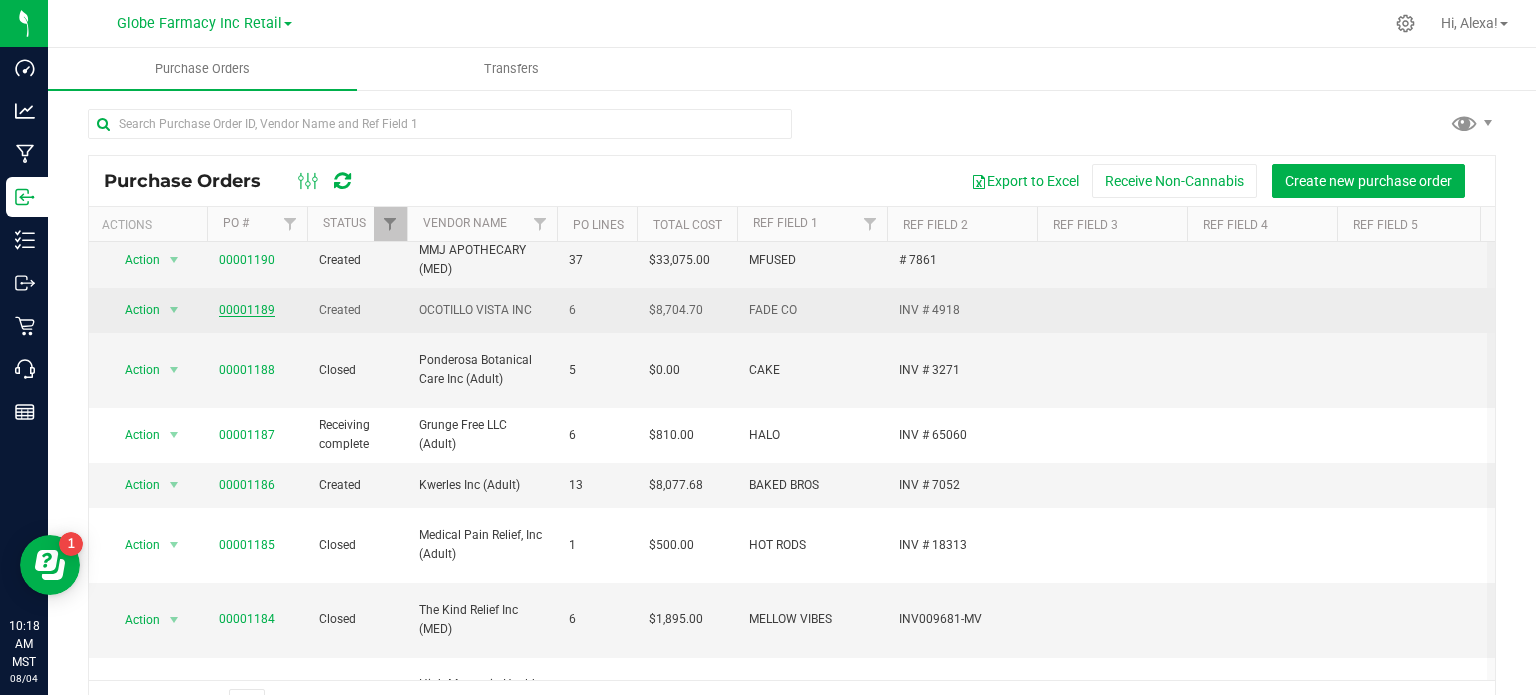 click on "00001189" at bounding box center (247, 310) 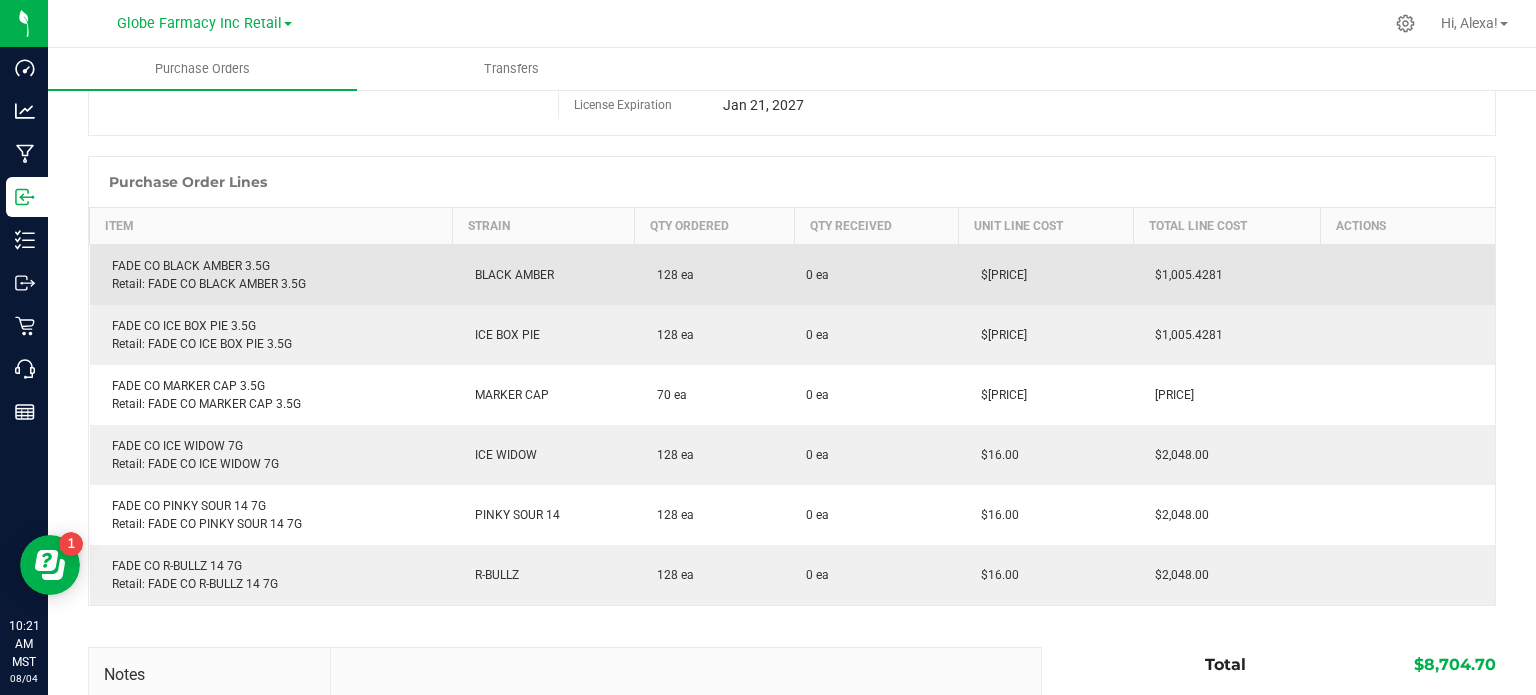 scroll, scrollTop: 151, scrollLeft: 0, axis: vertical 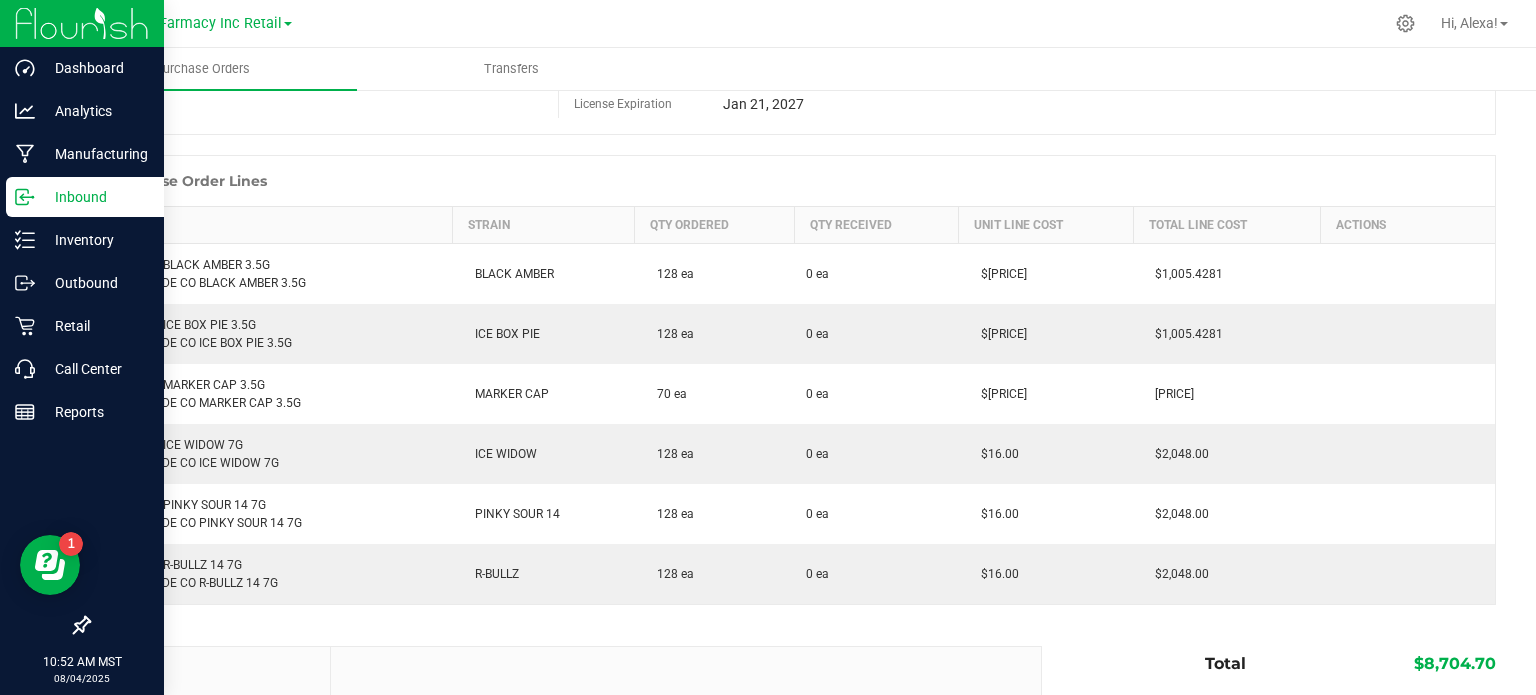 click 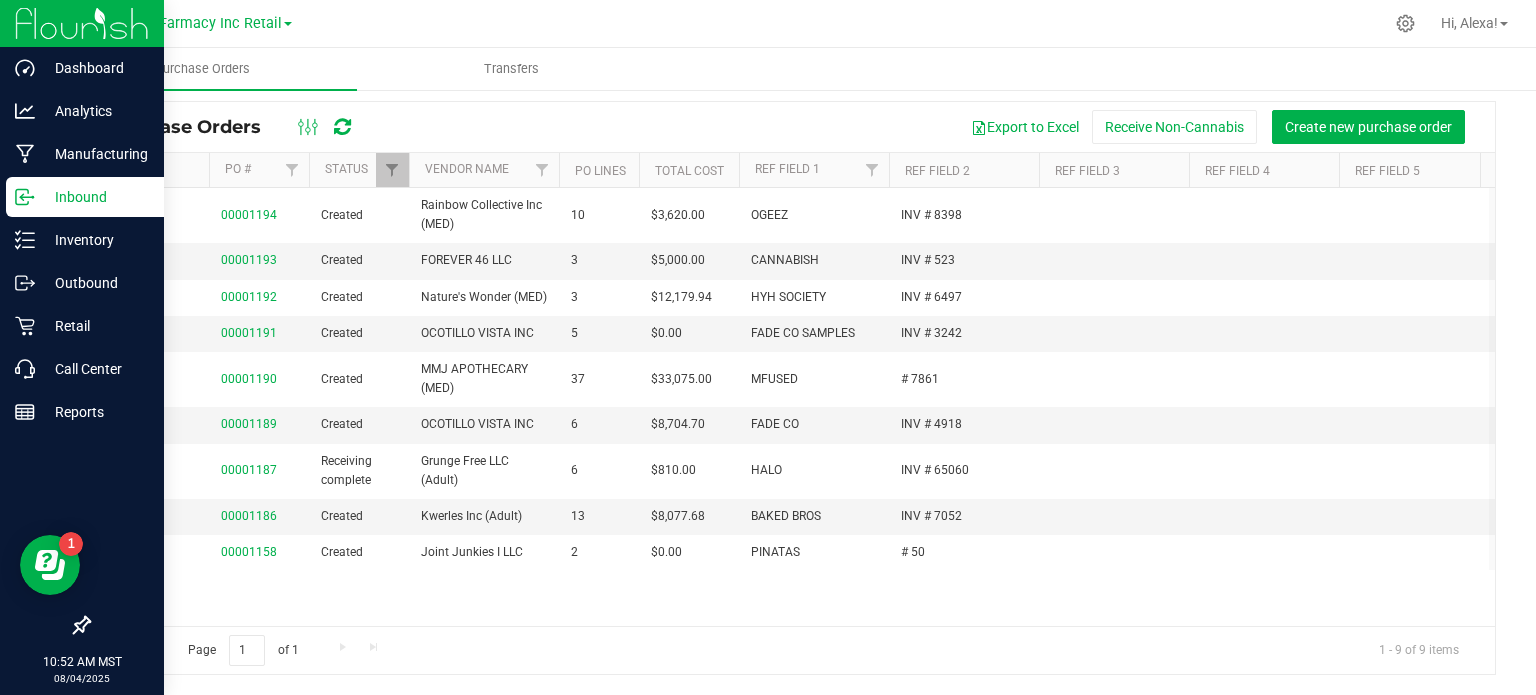 scroll, scrollTop: 0, scrollLeft: 0, axis: both 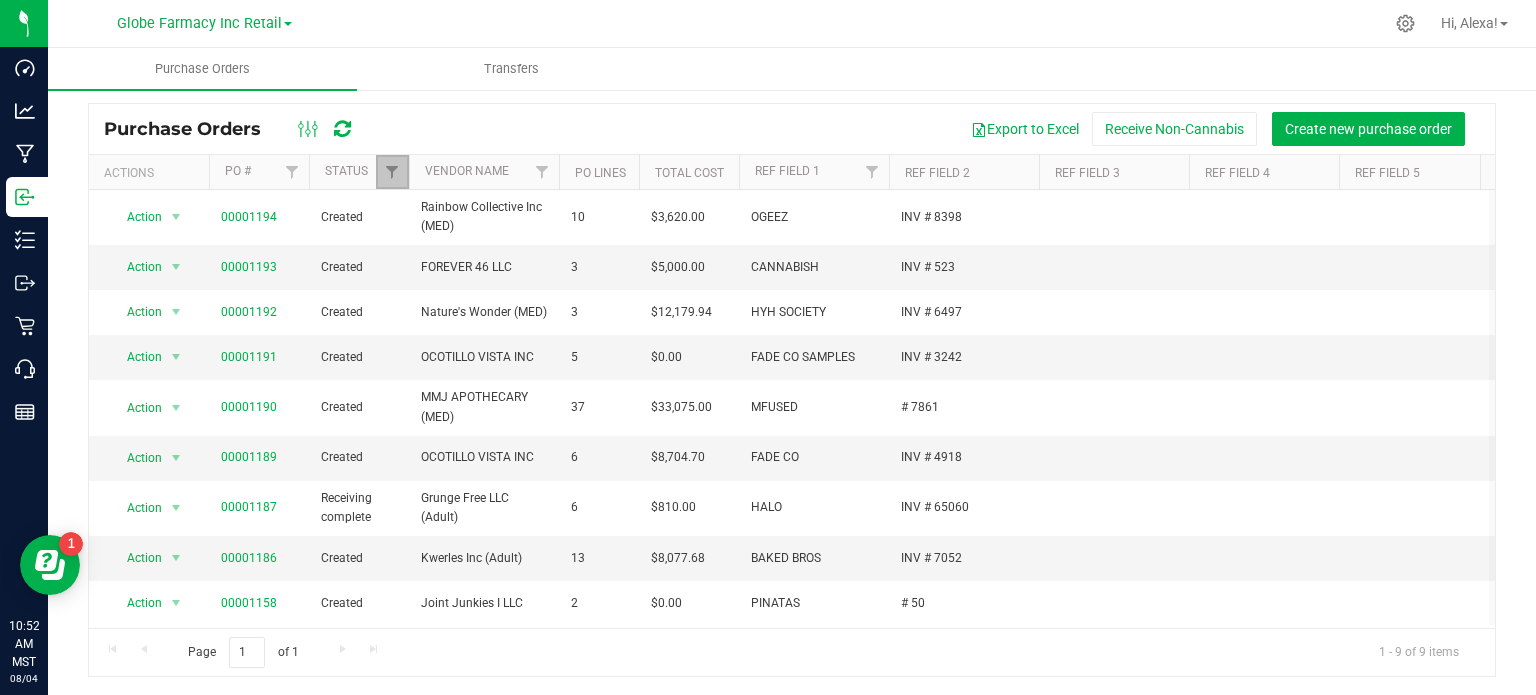 click at bounding box center (392, 172) 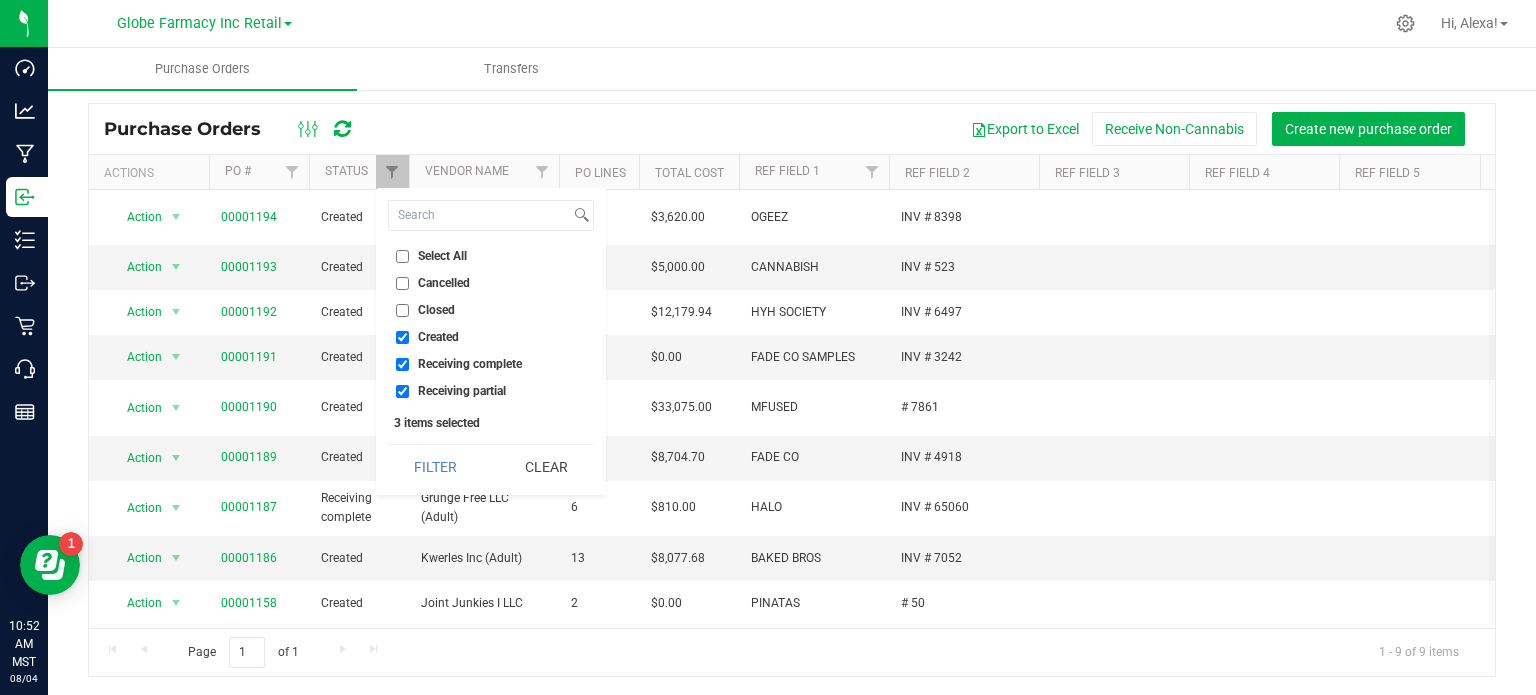 click on "Closed" at bounding box center [491, 310] 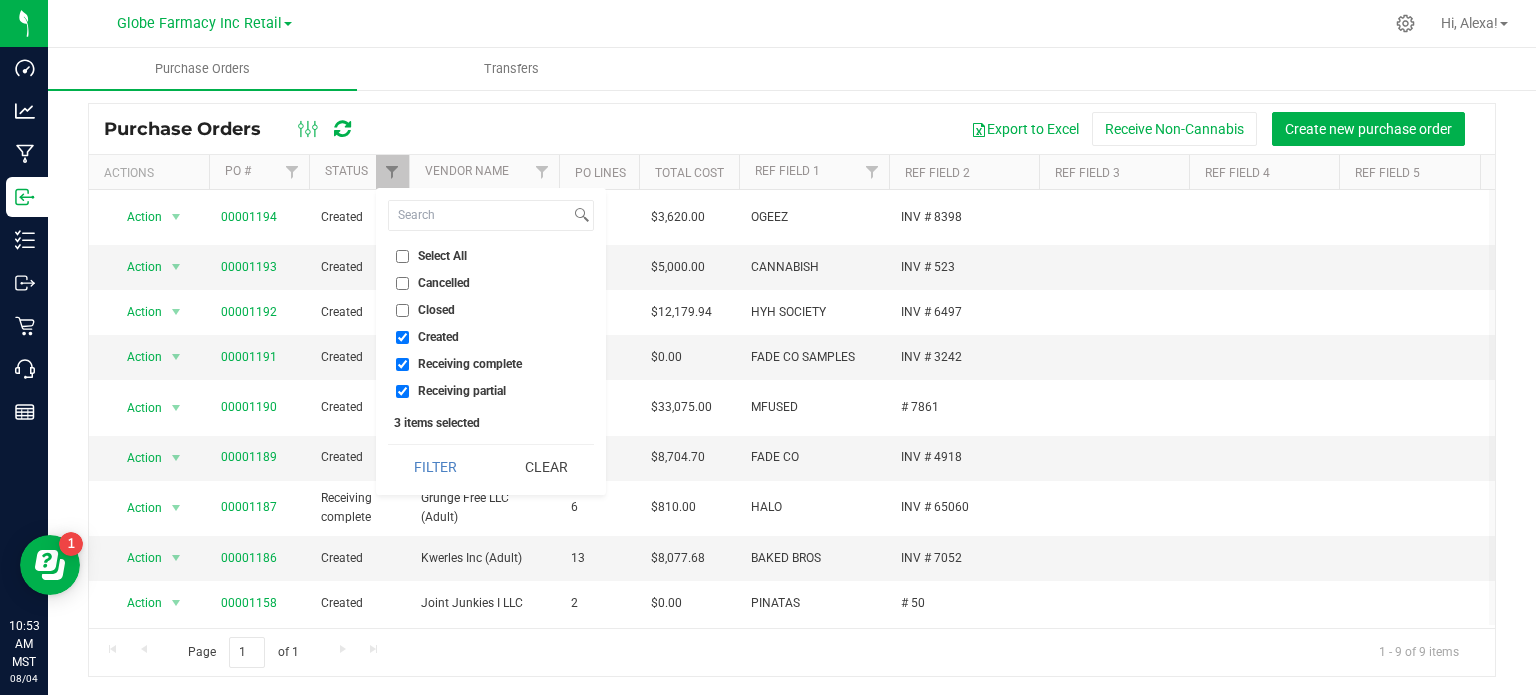 click on "Closed" at bounding box center (402, 310) 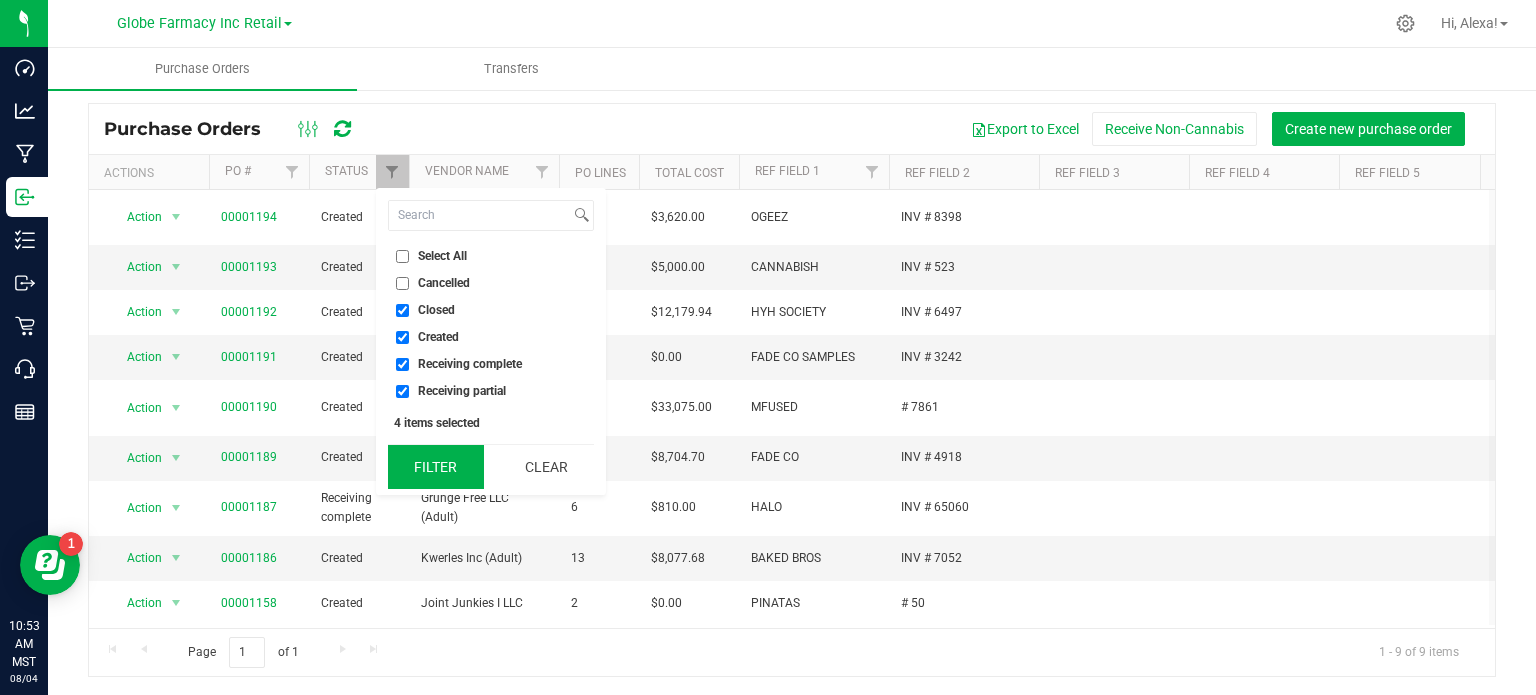 click on "Filter" at bounding box center (436, 467) 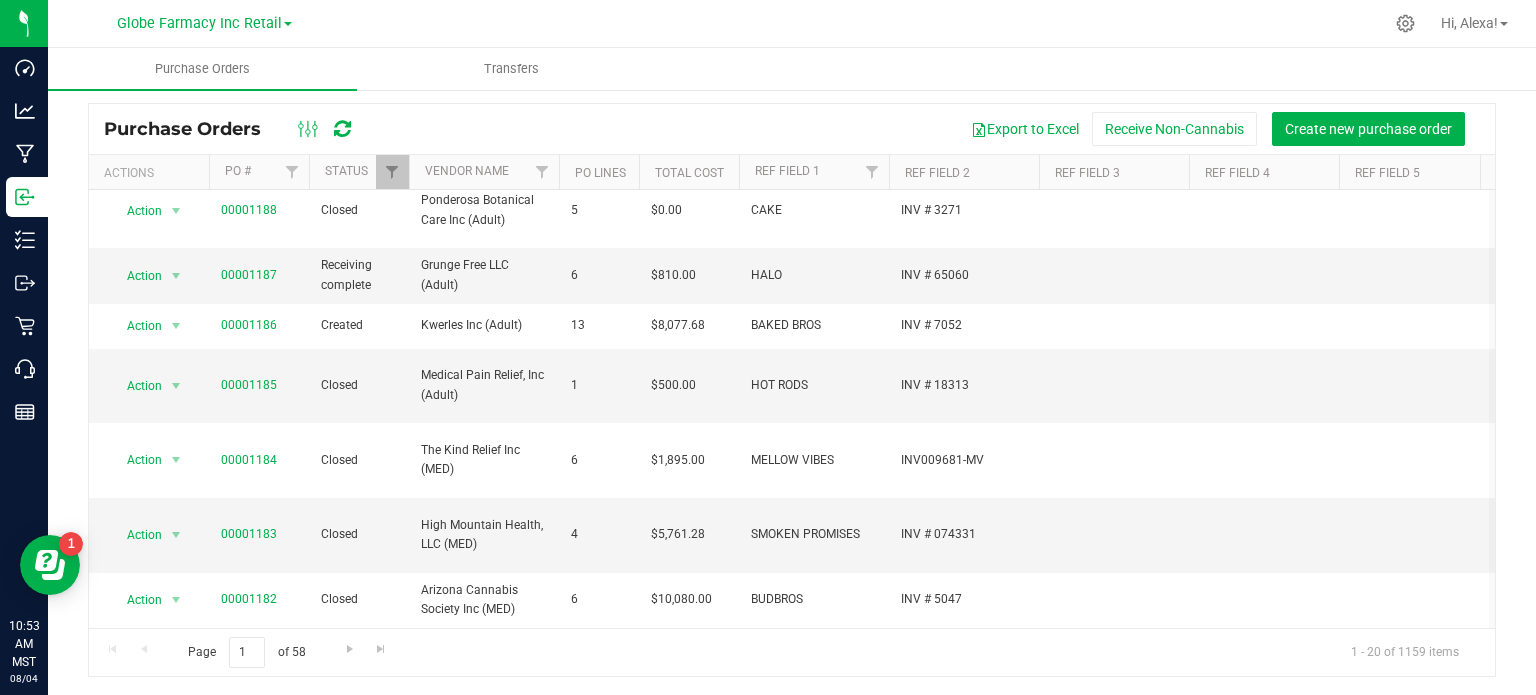 scroll, scrollTop: 307, scrollLeft: 0, axis: vertical 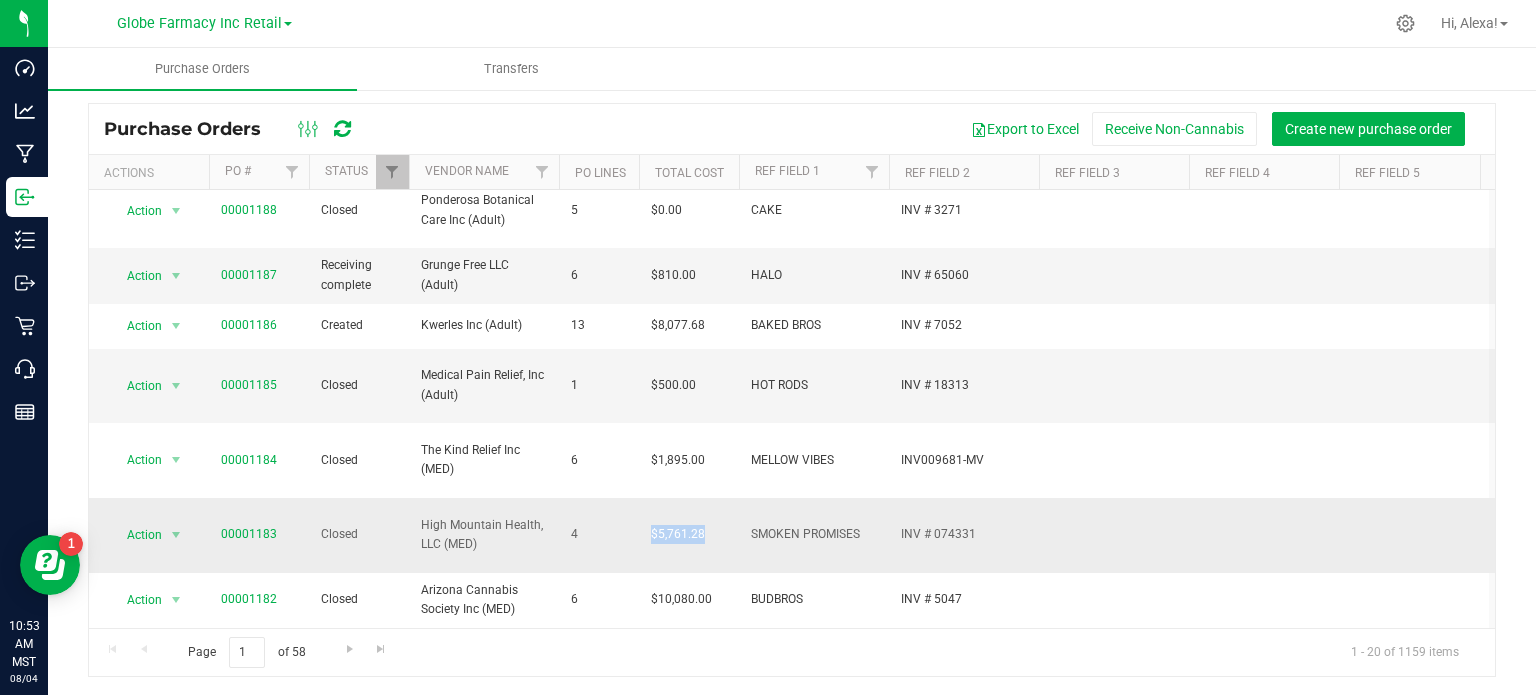 drag, startPoint x: 704, startPoint y: 462, endPoint x: 645, endPoint y: 464, distance: 59.03389 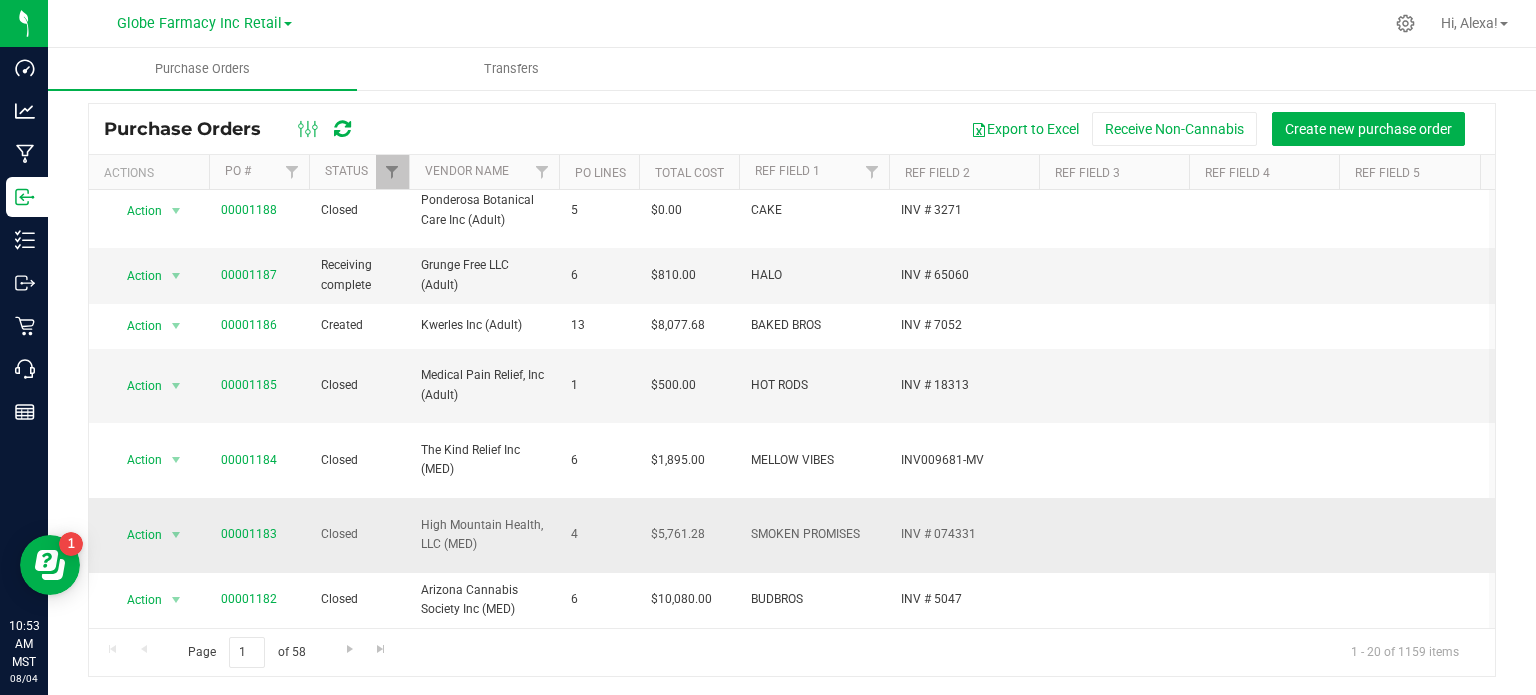 drag, startPoint x: 657, startPoint y: 465, endPoint x: 673, endPoint y: 463, distance: 16.124516 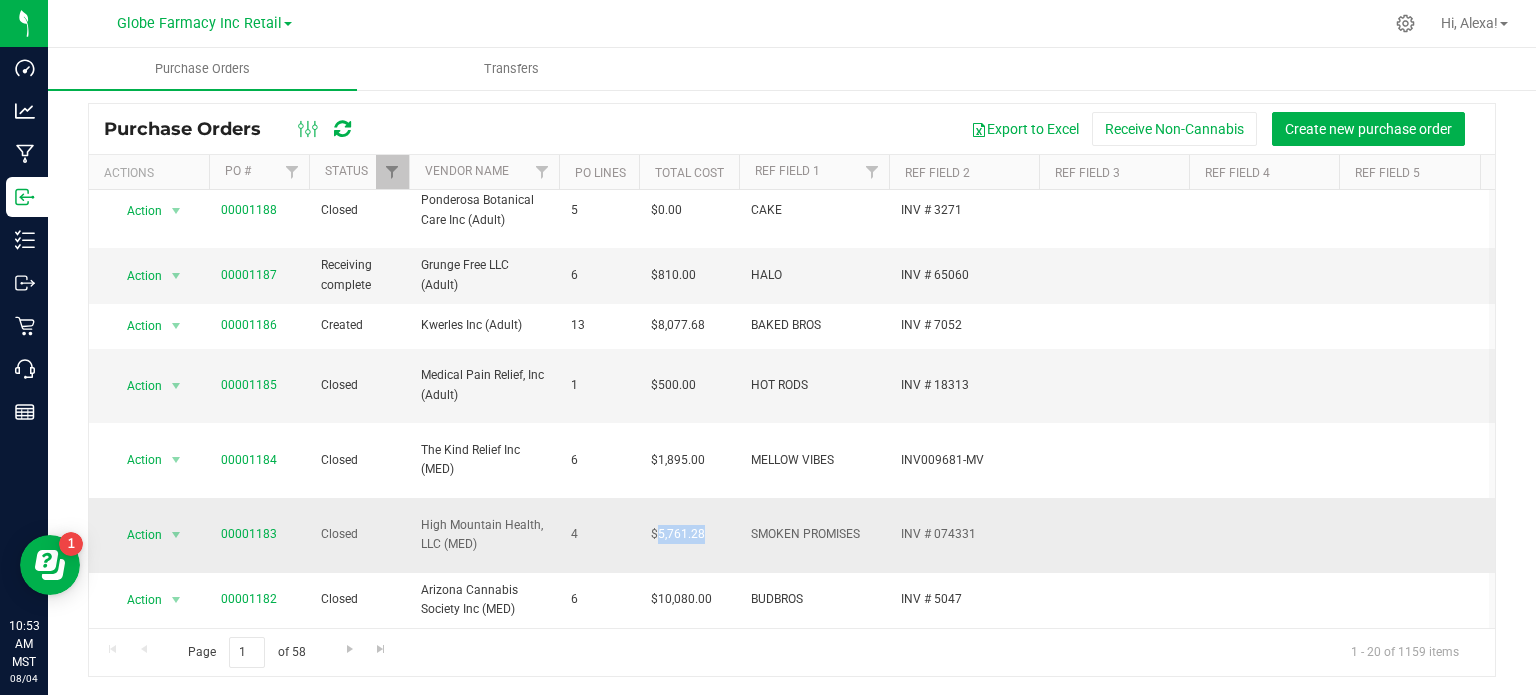 click on "$5,761.28" at bounding box center [678, 534] 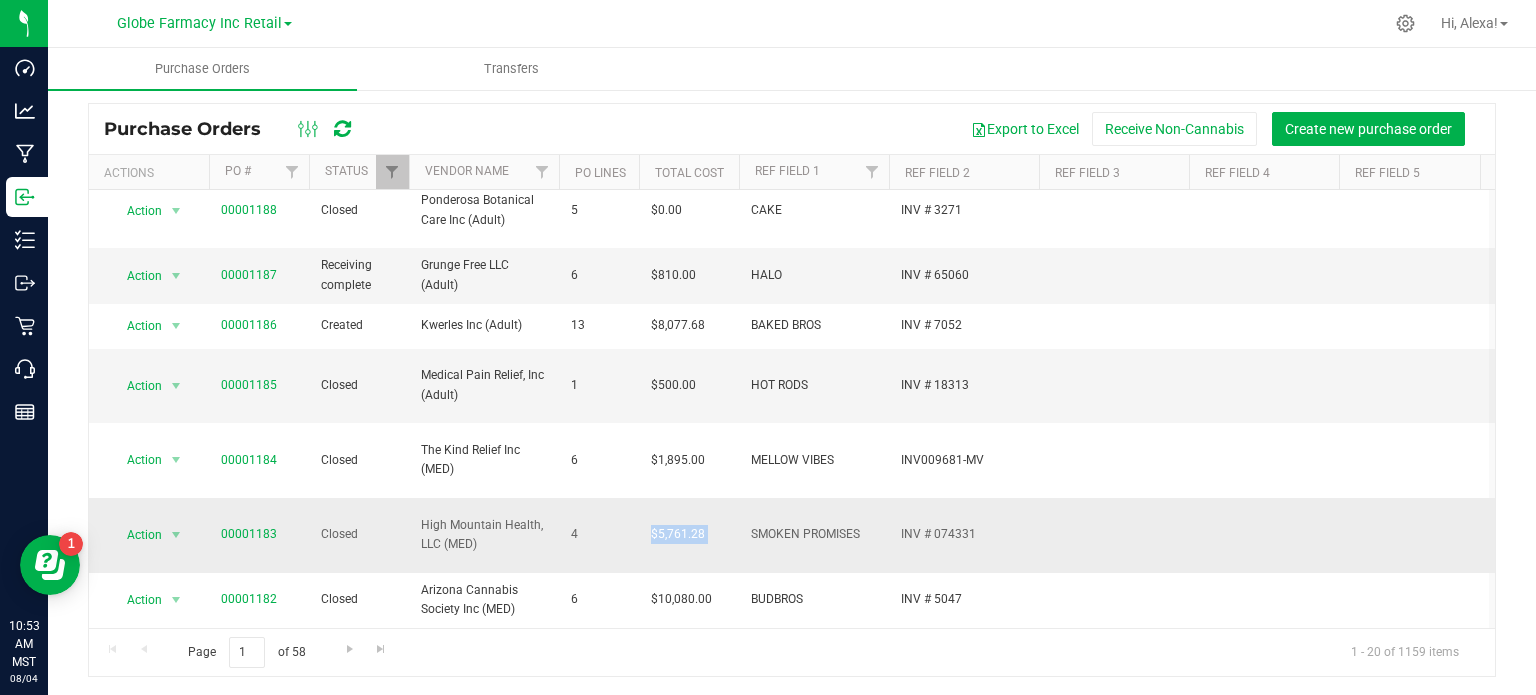 click on "$5,761.28" at bounding box center [678, 534] 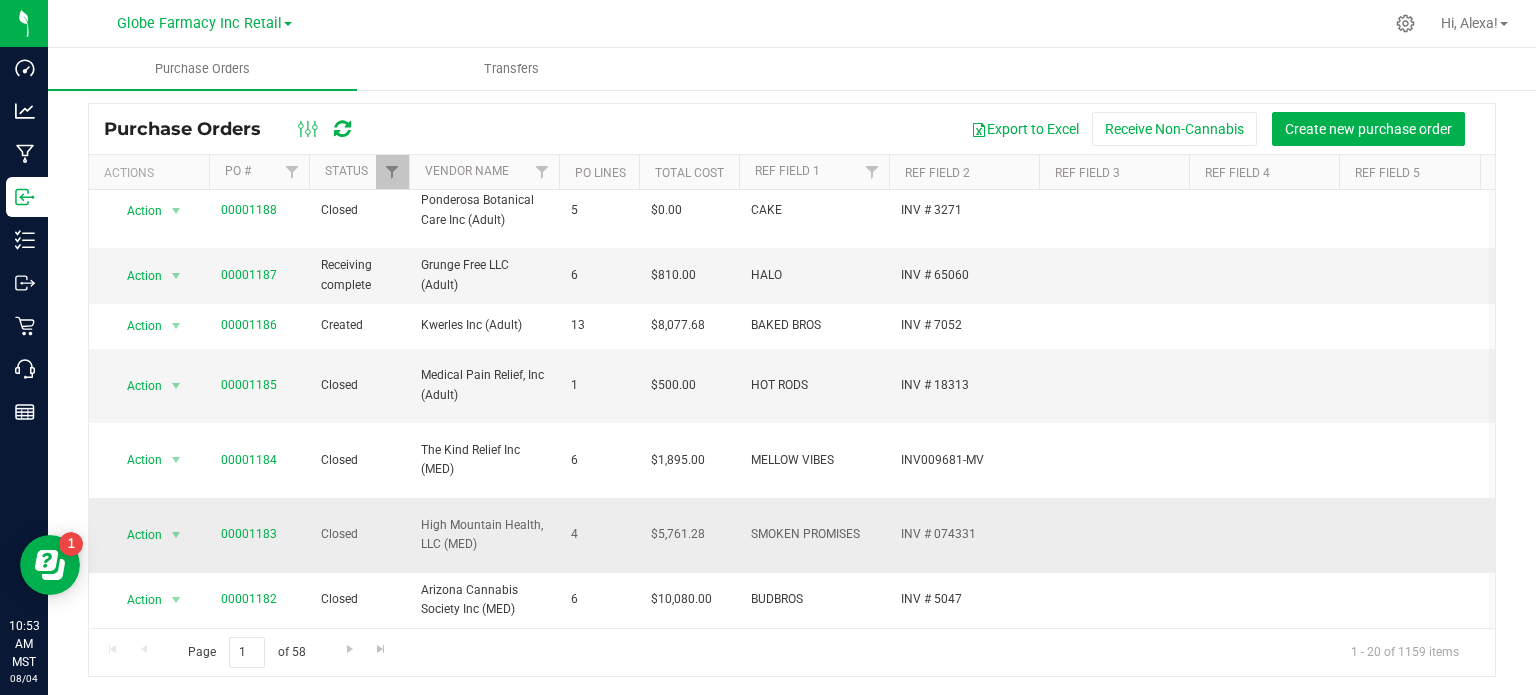 click on "$5,761.28" at bounding box center [678, 534] 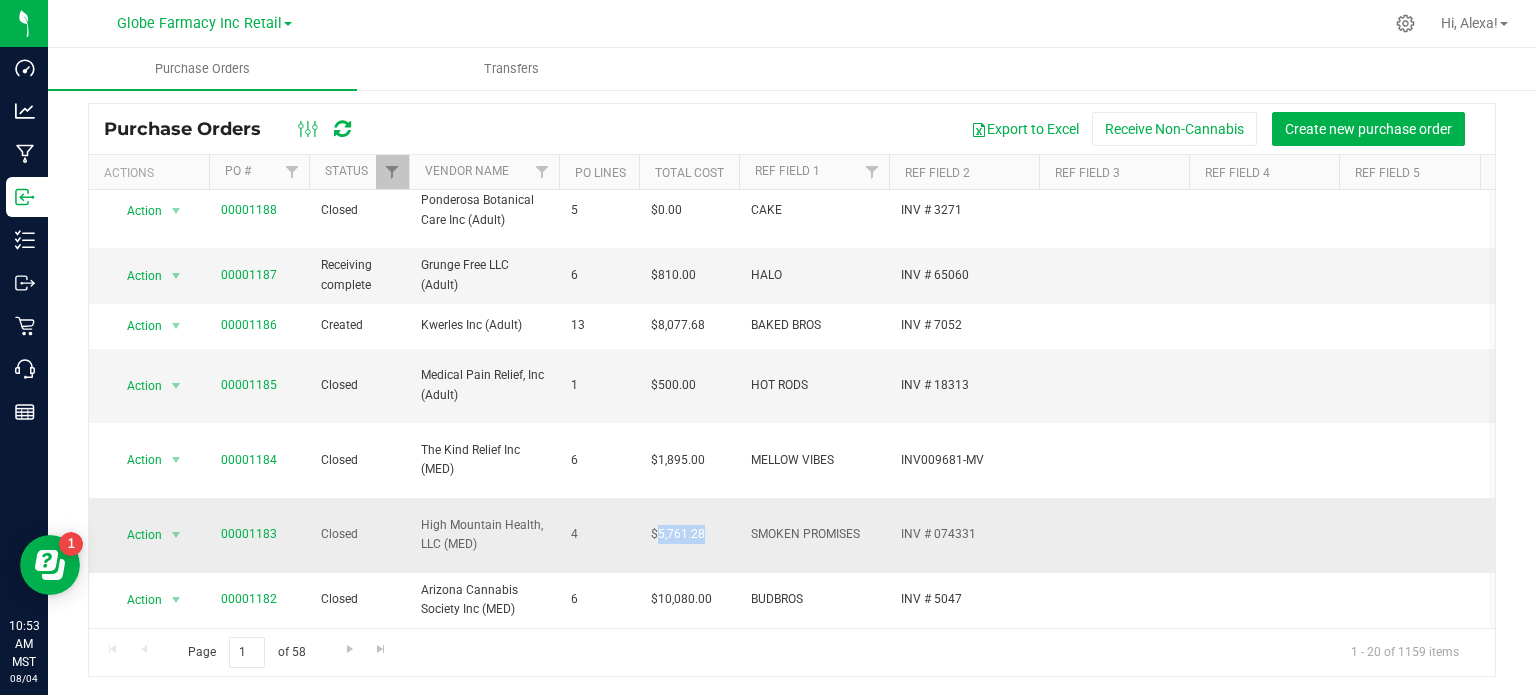 click on "$5,761.28" at bounding box center [678, 534] 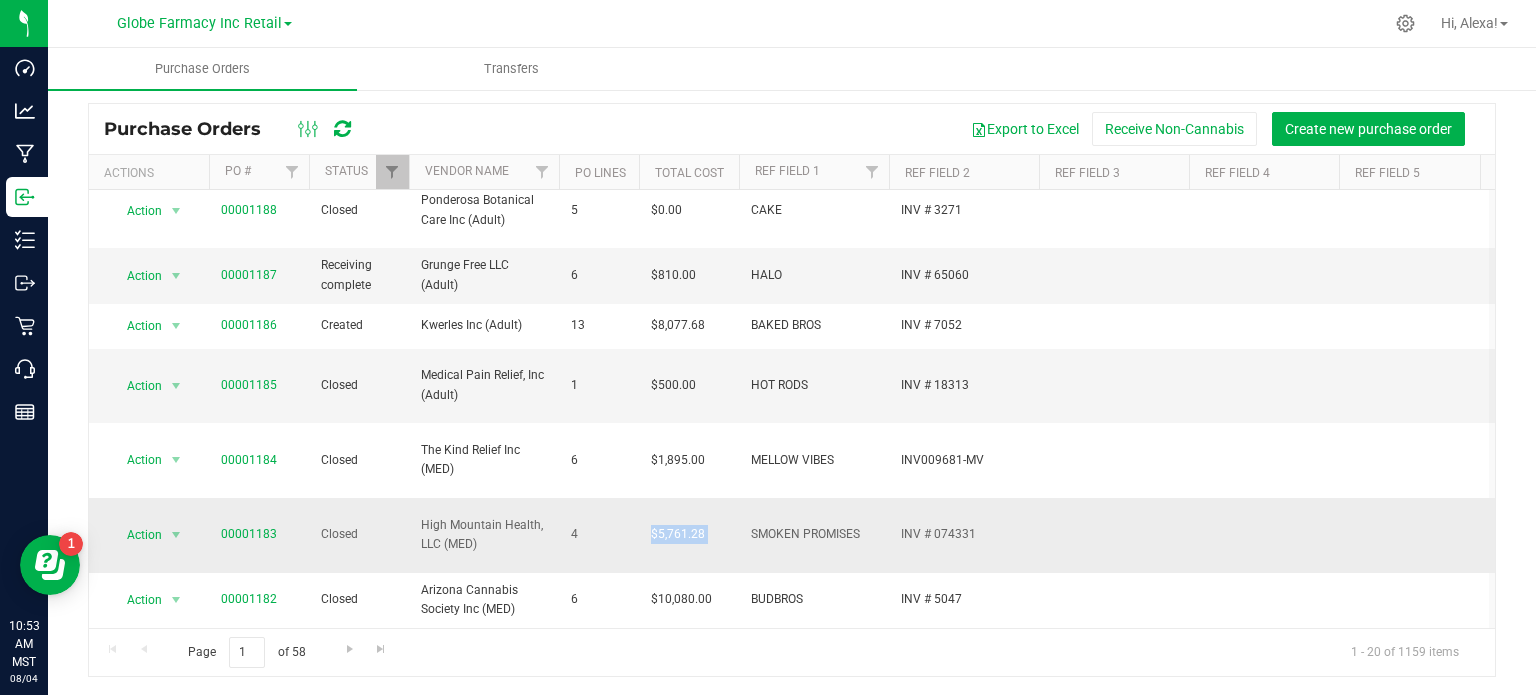 click on "$5,761.28" at bounding box center [678, 534] 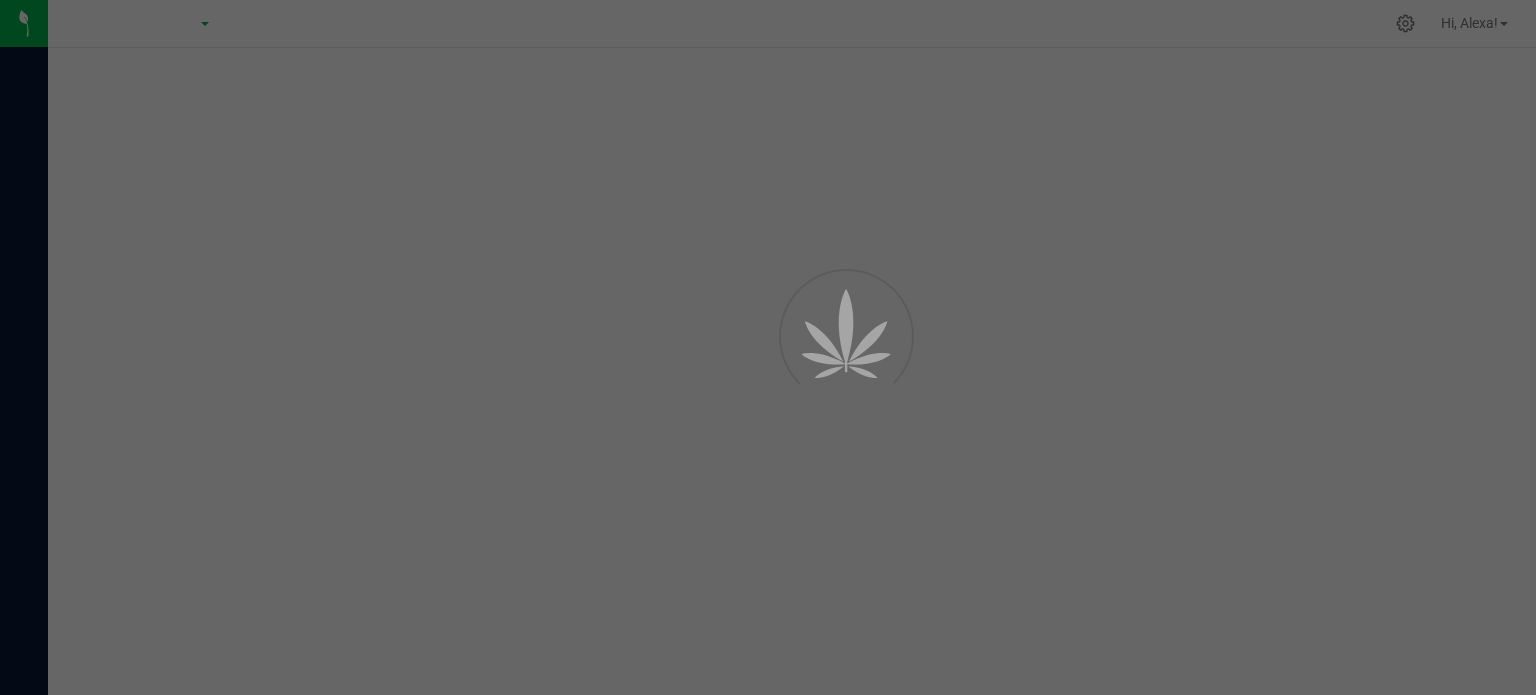 scroll, scrollTop: 0, scrollLeft: 0, axis: both 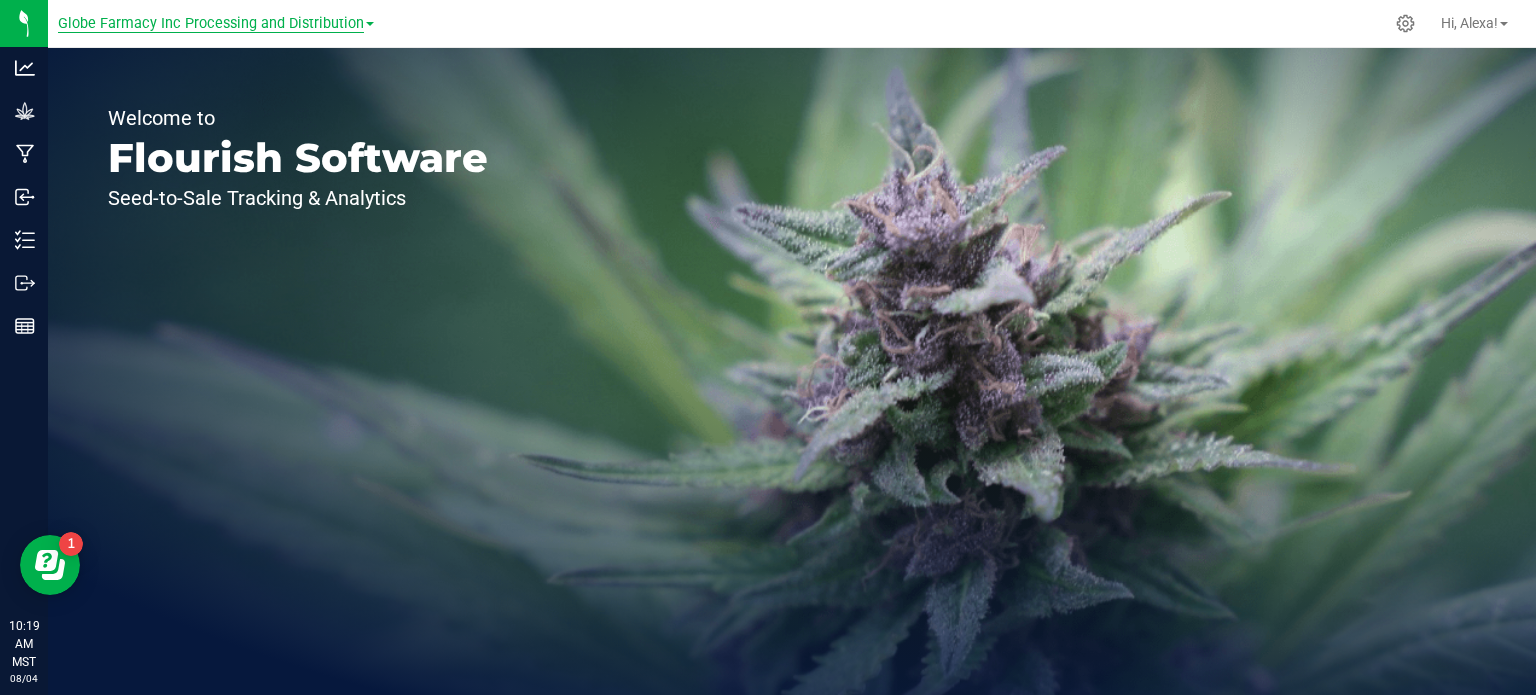 click on "Globe Farmacy Inc Processing and Distribution" at bounding box center (211, 24) 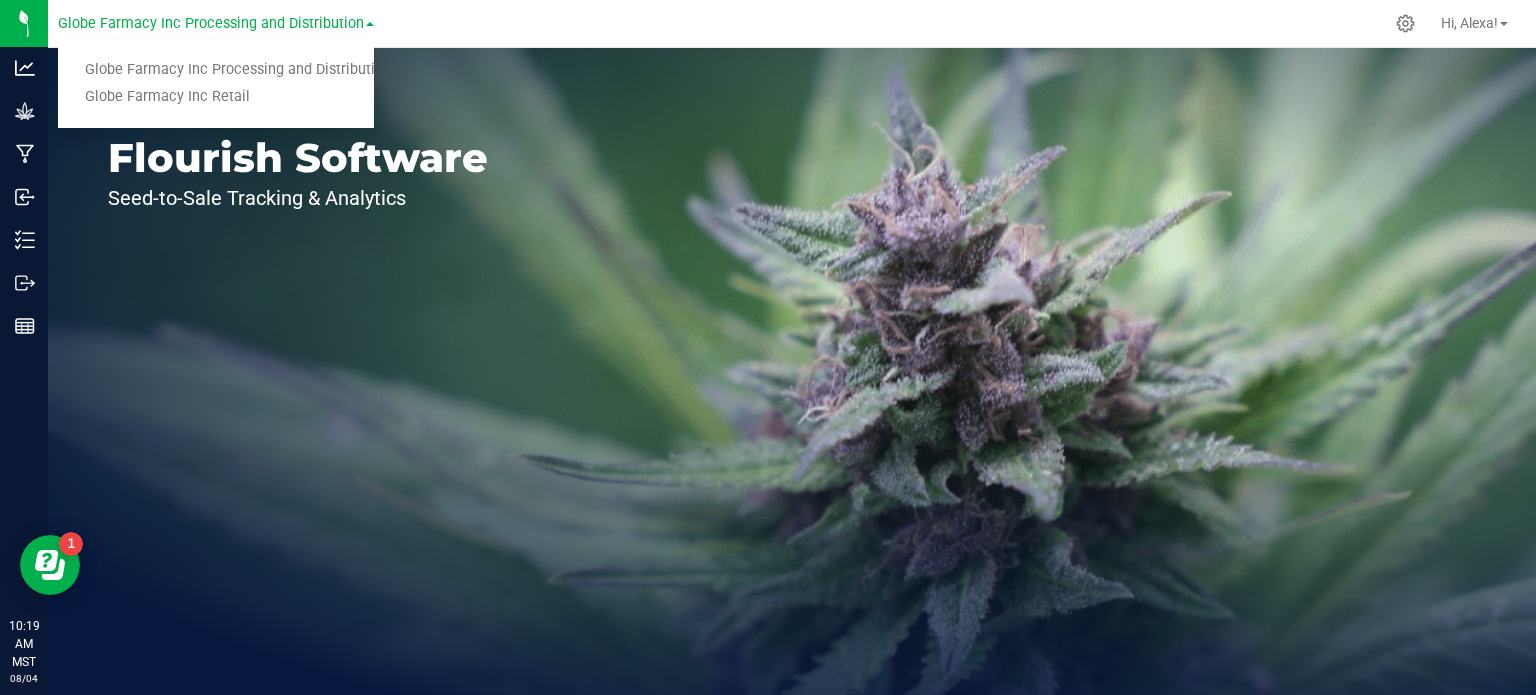 click on "Globe Farmacy Inc Retail" at bounding box center (216, 97) 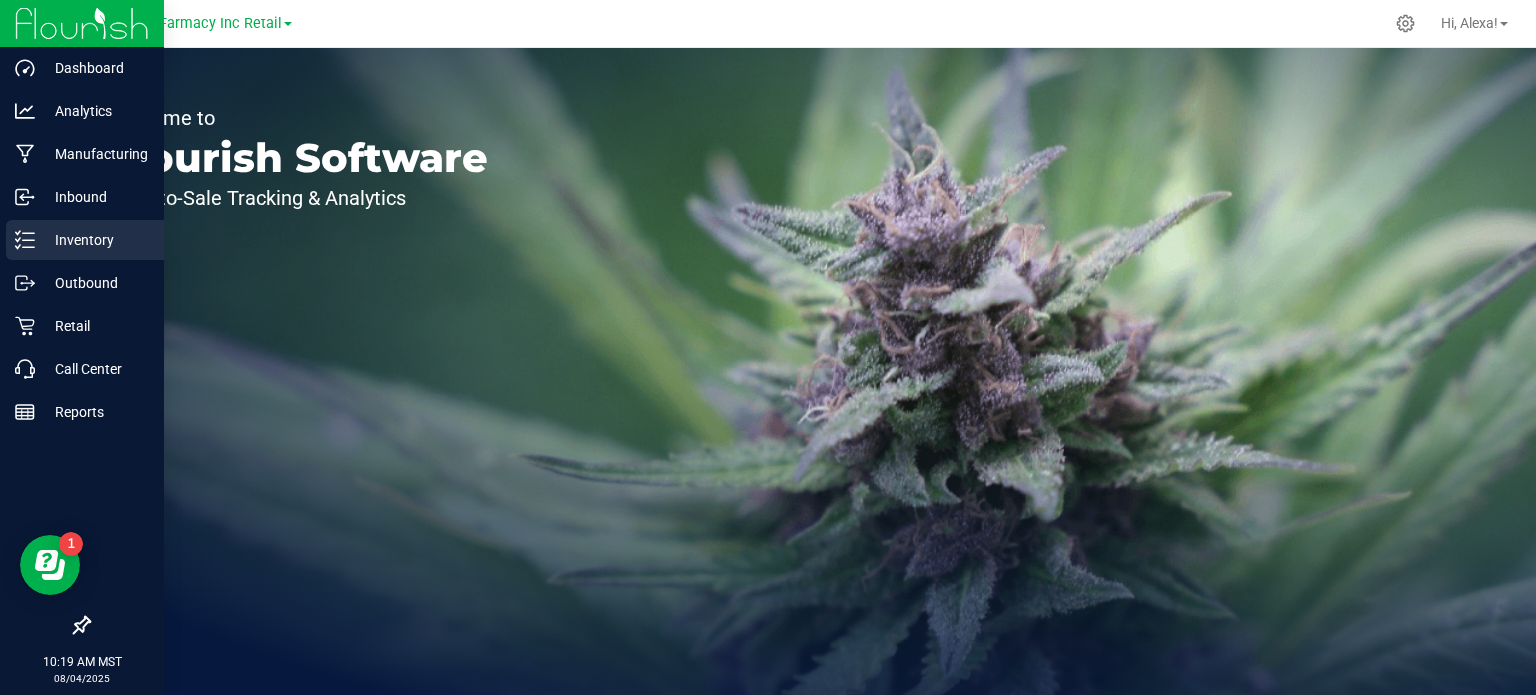 click on "Inventory" at bounding box center [95, 240] 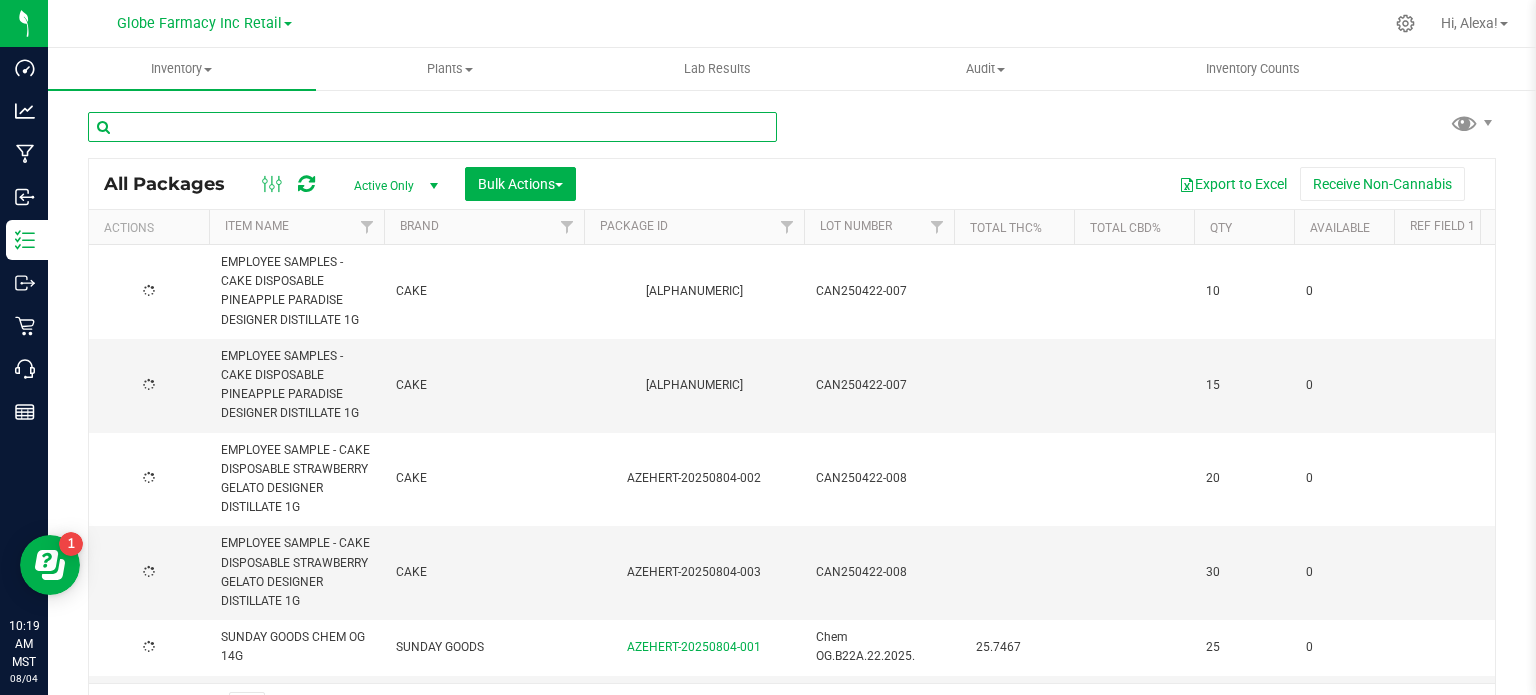 click at bounding box center (432, 127) 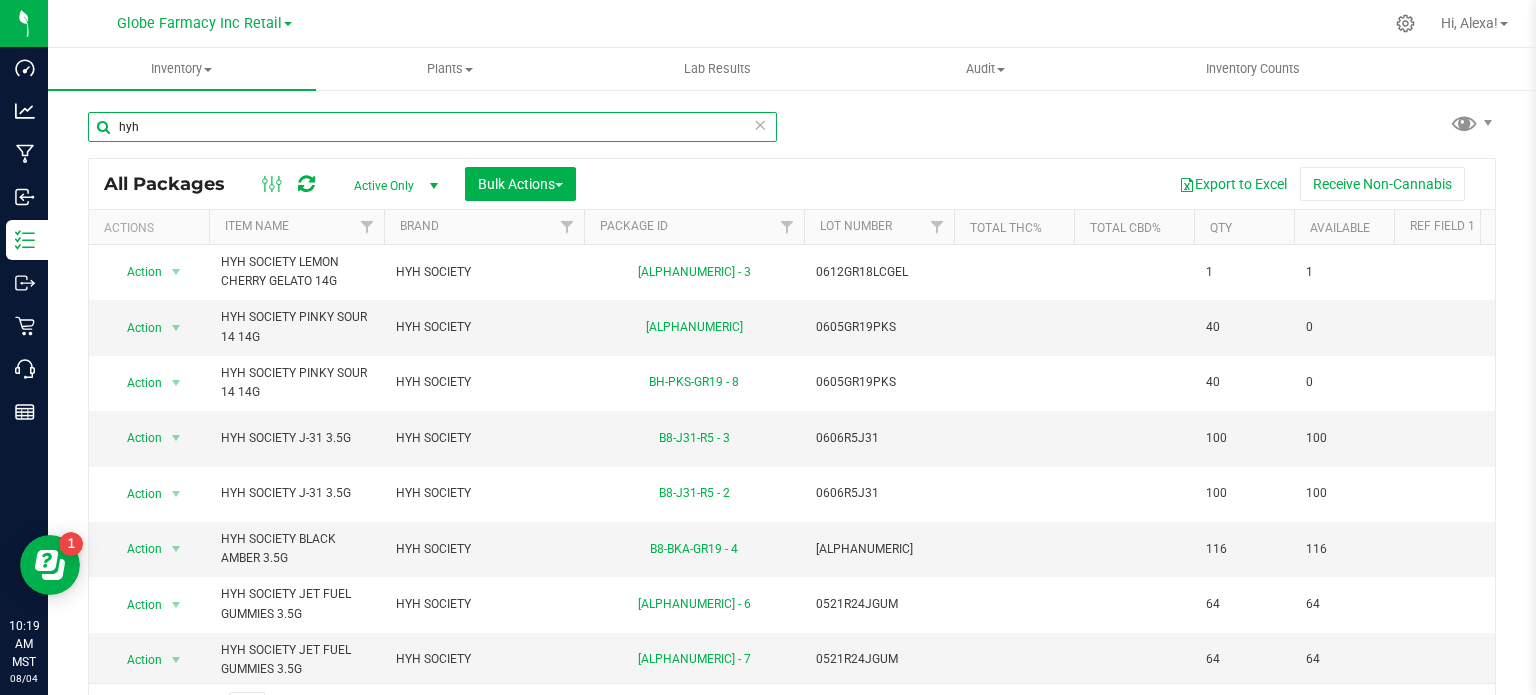 scroll, scrollTop: 72, scrollLeft: 0, axis: vertical 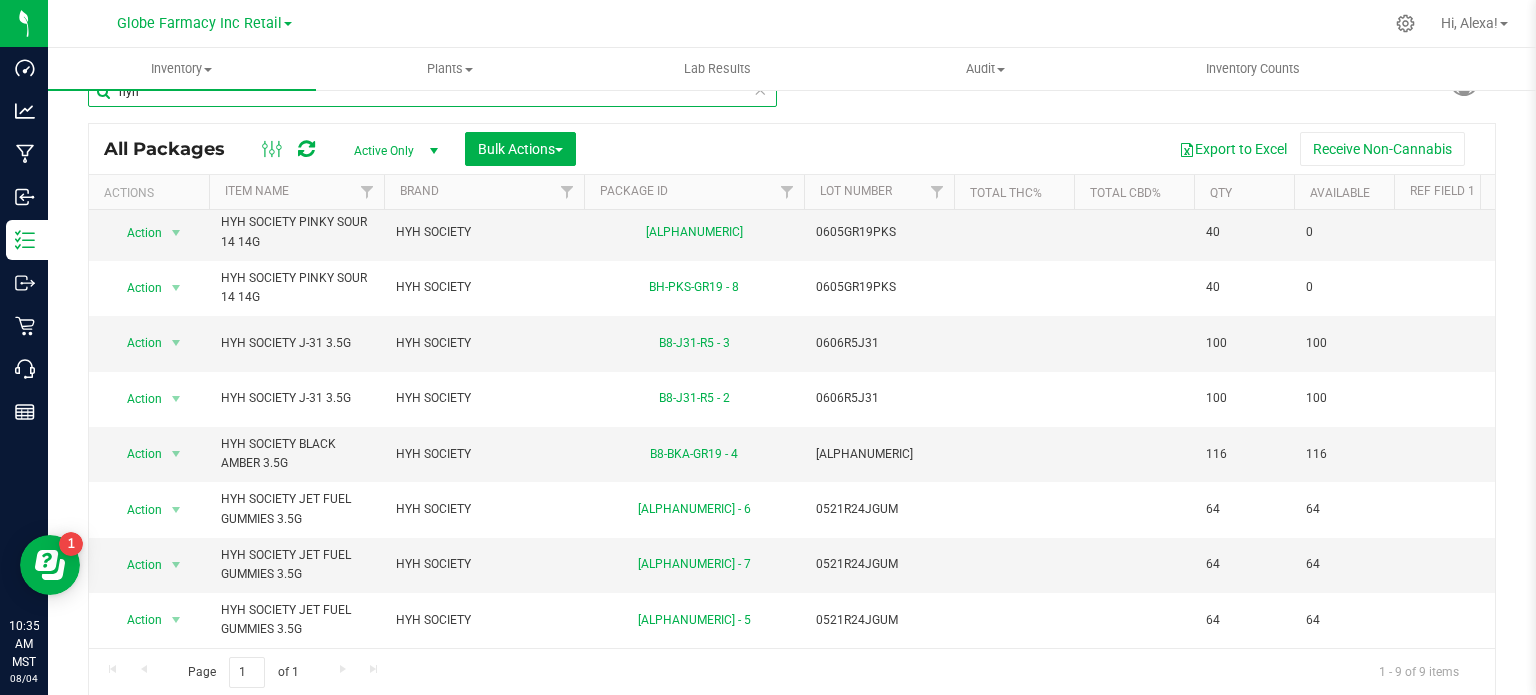 type on "hyh" 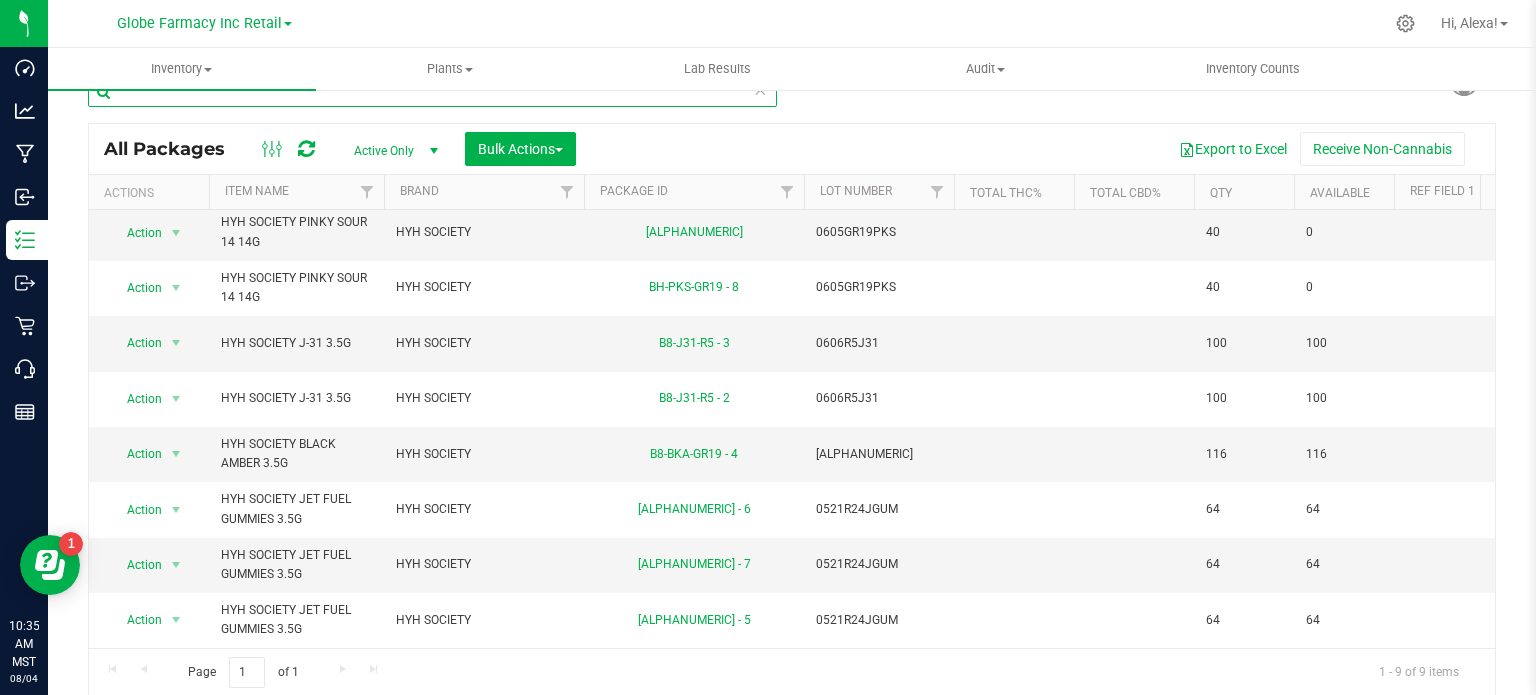 type 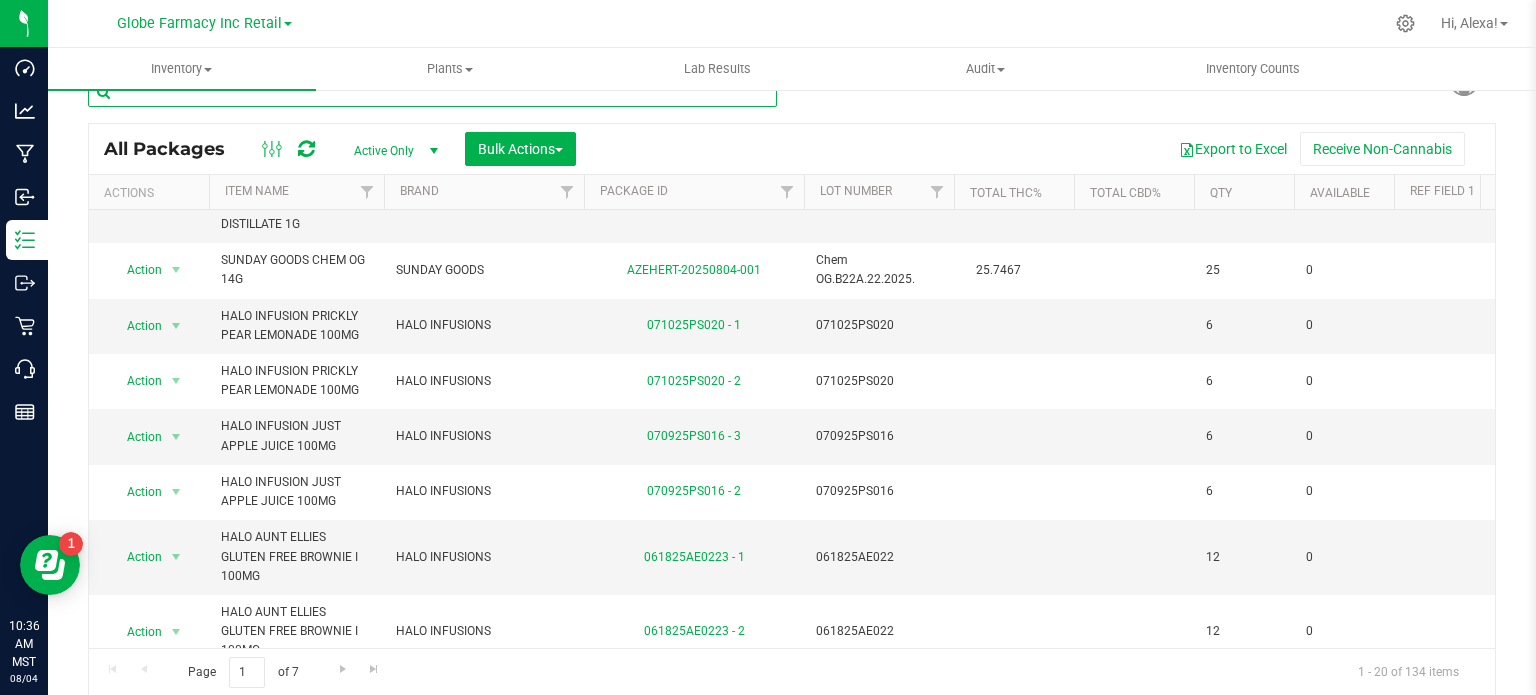 scroll, scrollTop: 587, scrollLeft: 0, axis: vertical 